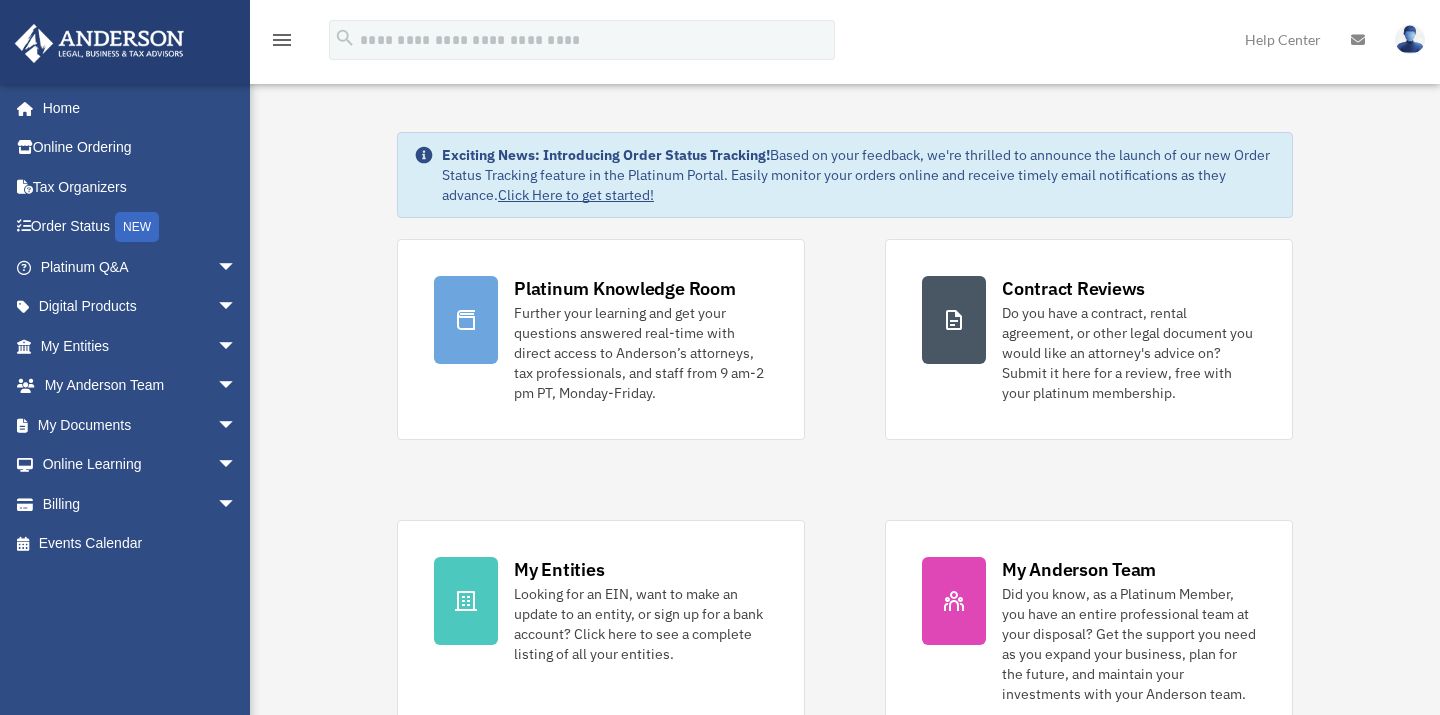 scroll, scrollTop: 0, scrollLeft: 0, axis: both 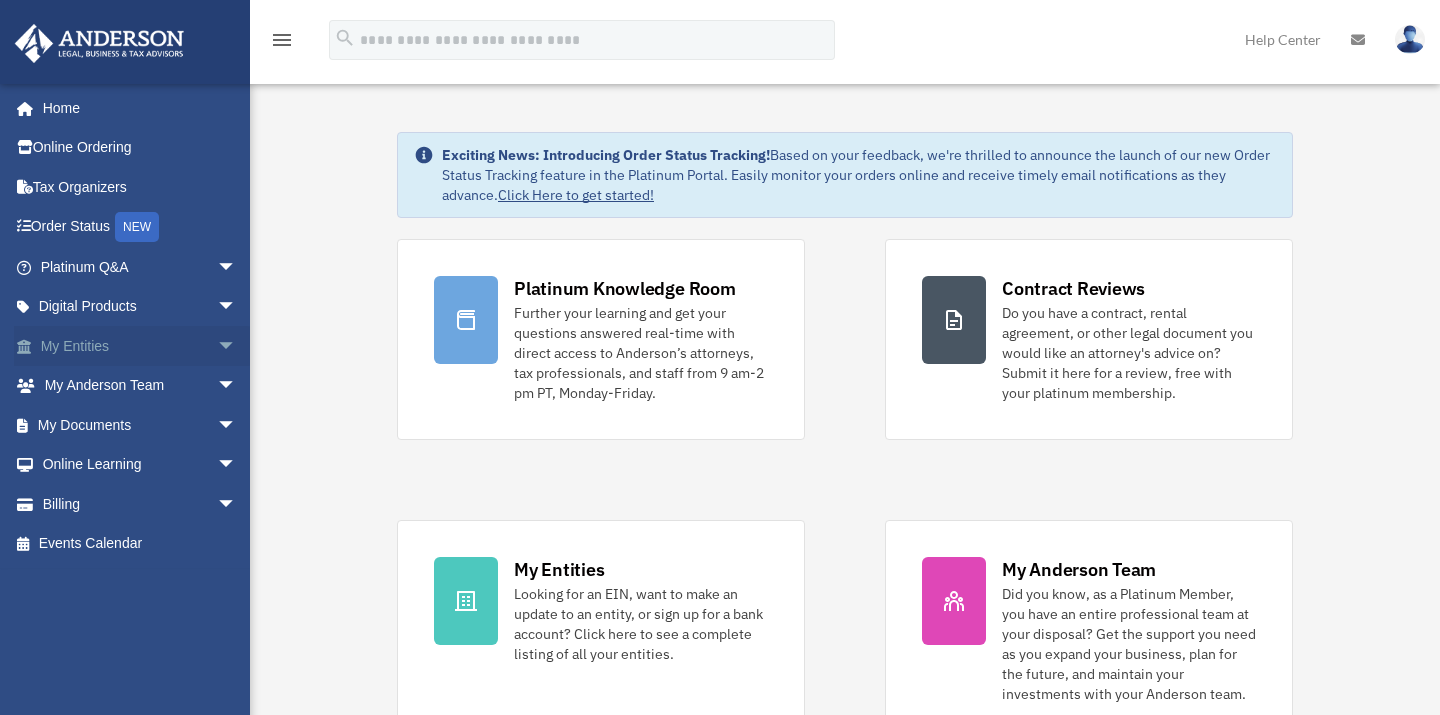 click on "arrow_drop_down" at bounding box center [237, 346] 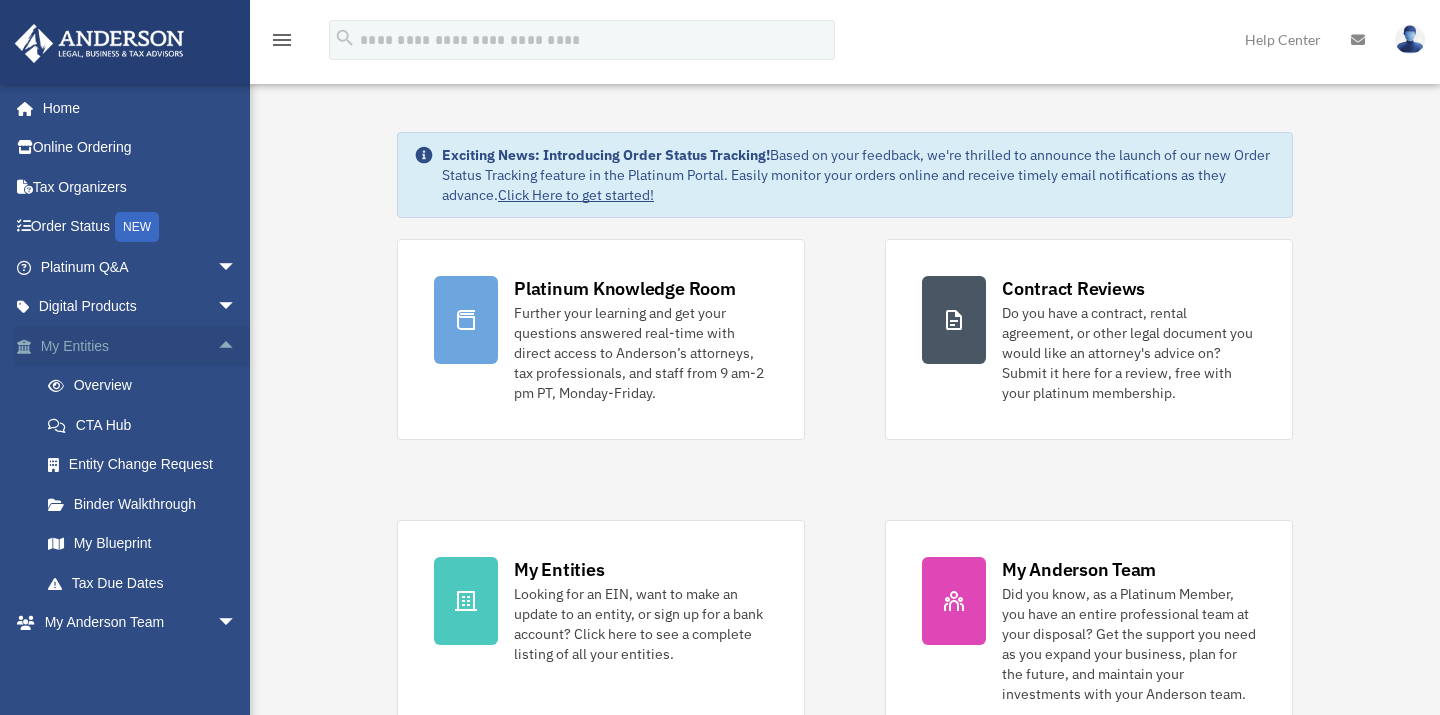 click on "arrow_drop_up" at bounding box center (237, 346) 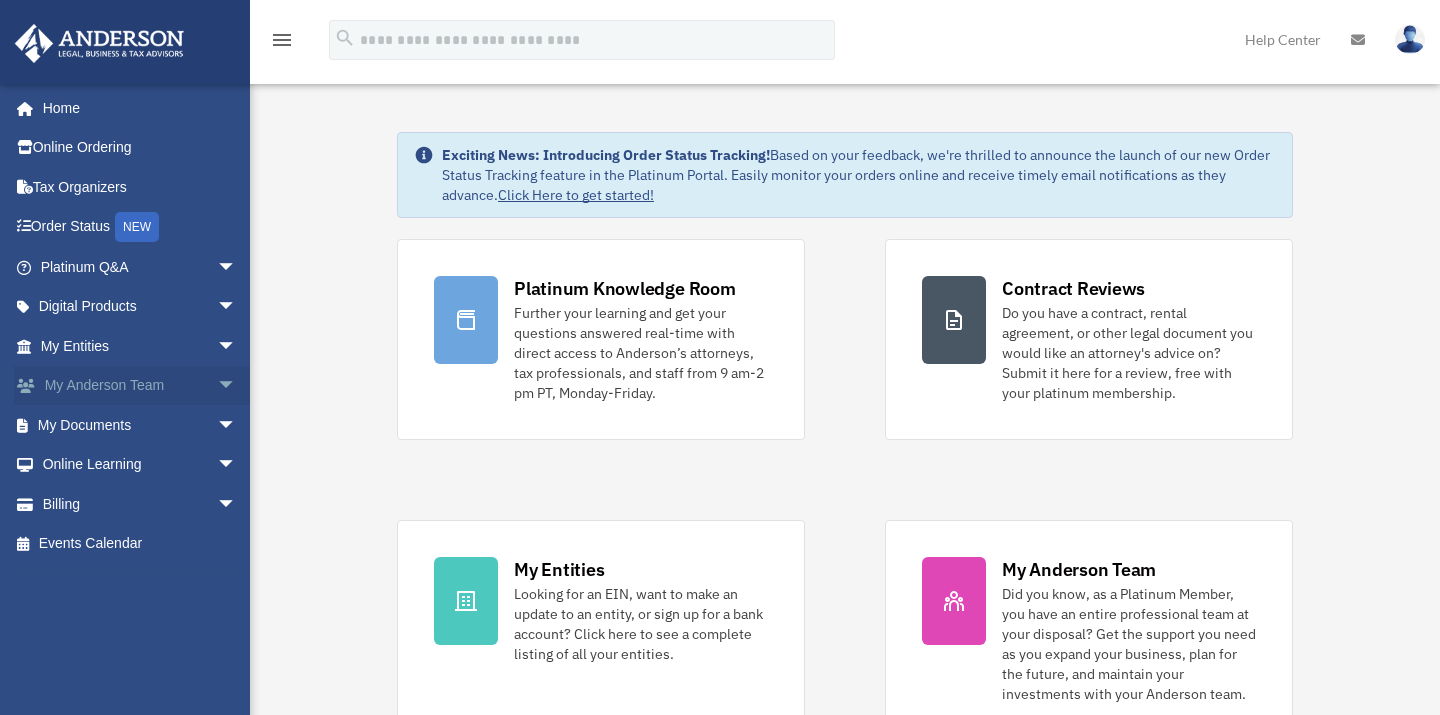 click on "arrow_drop_down" at bounding box center [237, 386] 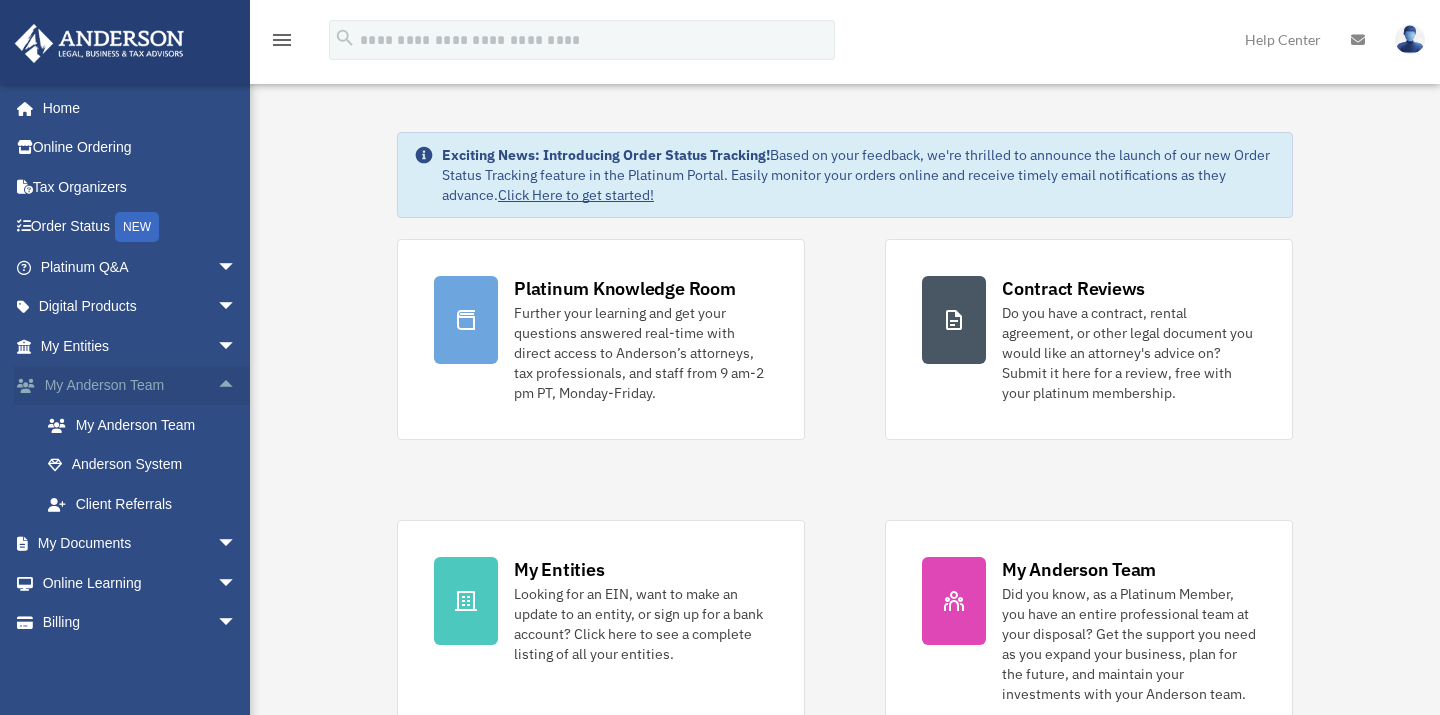 click on "arrow_drop_up" at bounding box center (237, 386) 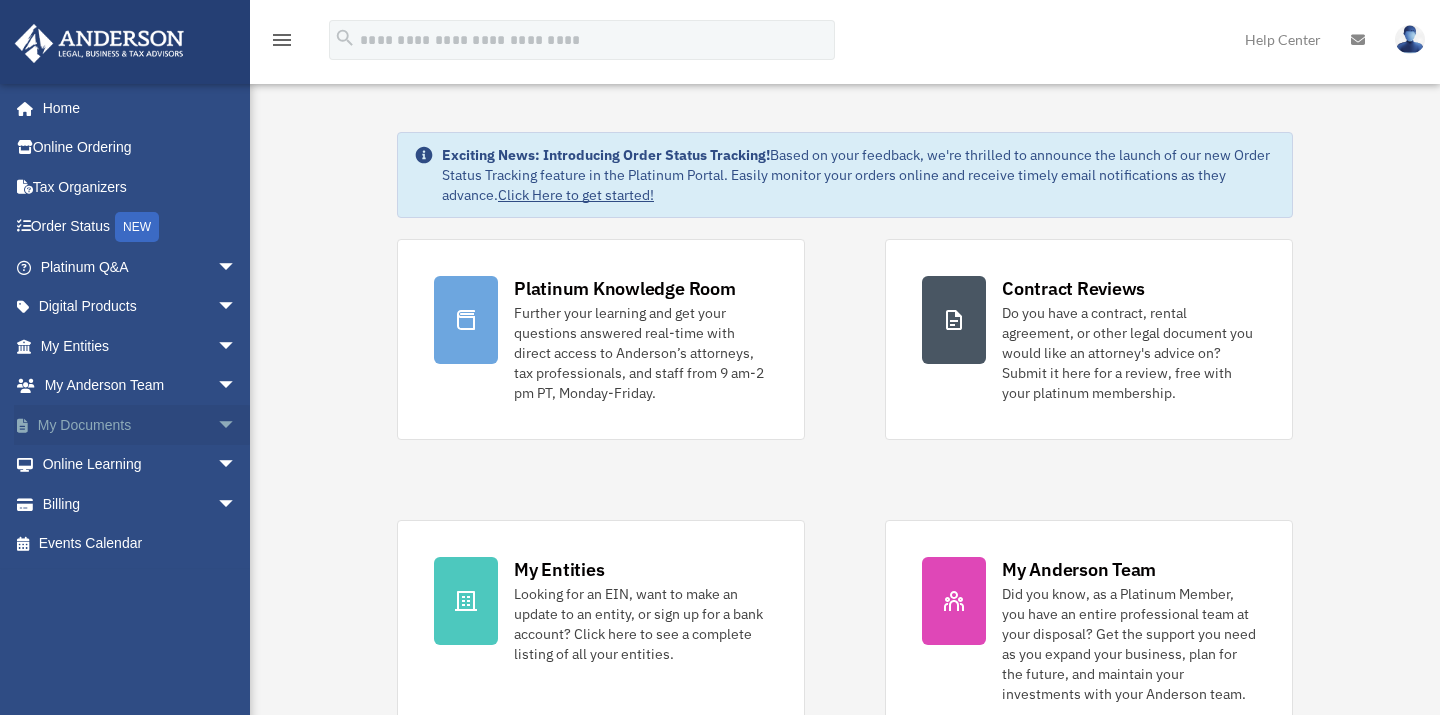 click on "arrow_drop_down" at bounding box center (237, 425) 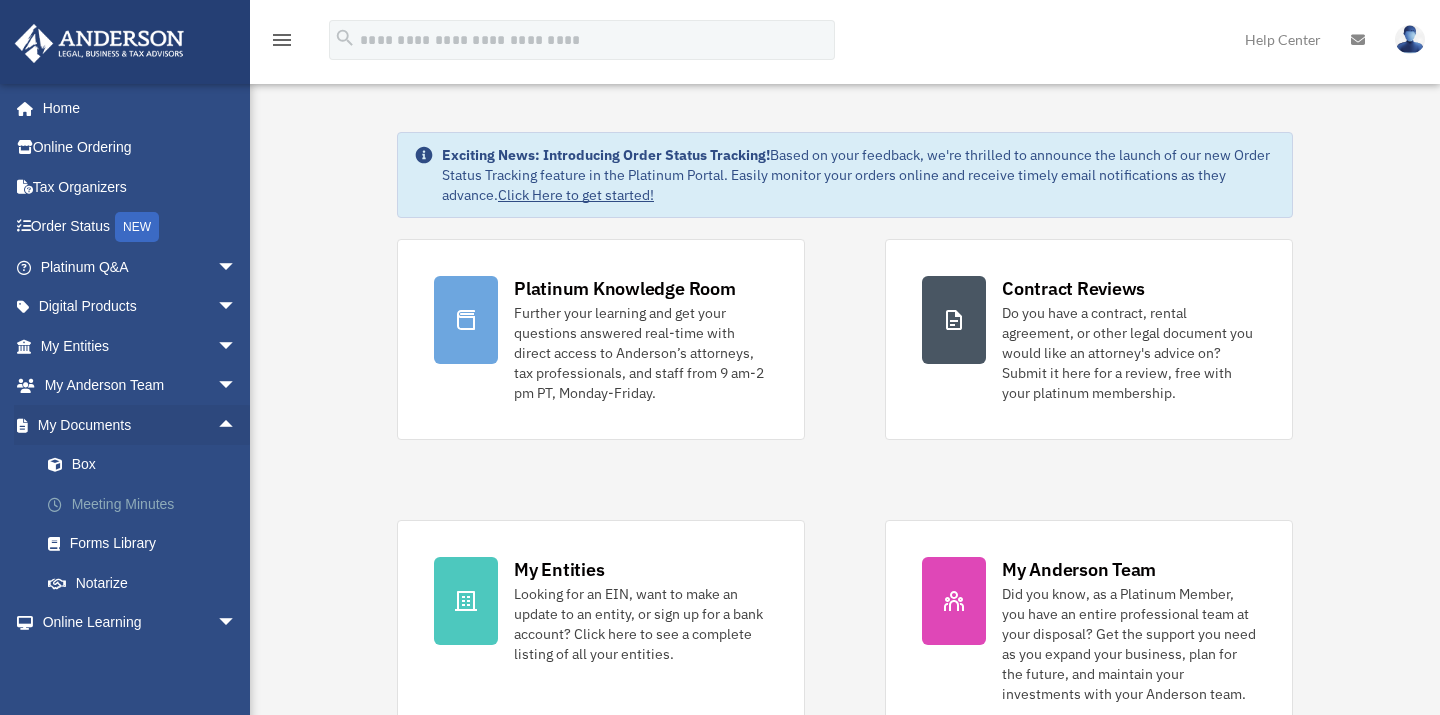 click on "Meeting Minutes" at bounding box center [147, 504] 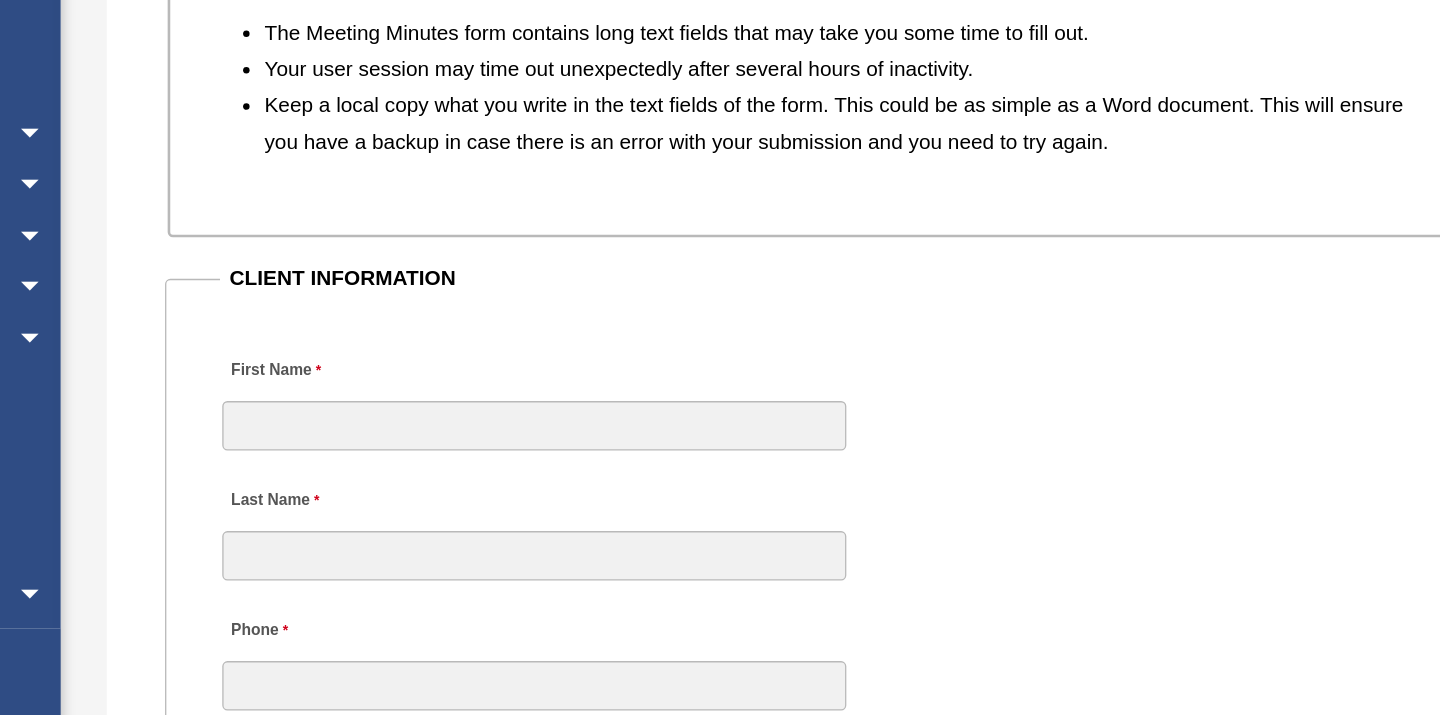 scroll, scrollTop: 1800, scrollLeft: 0, axis: vertical 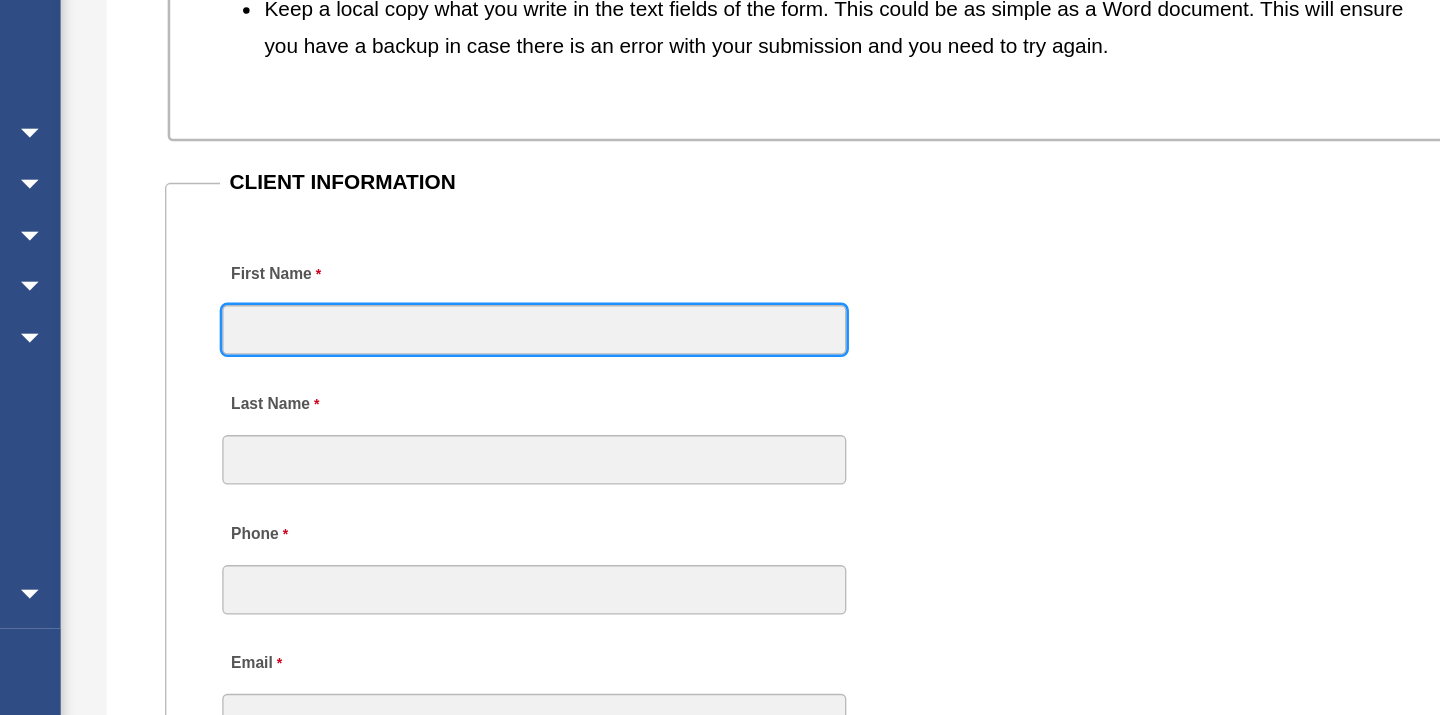 click on "First Name" at bounding box center (614, 418) 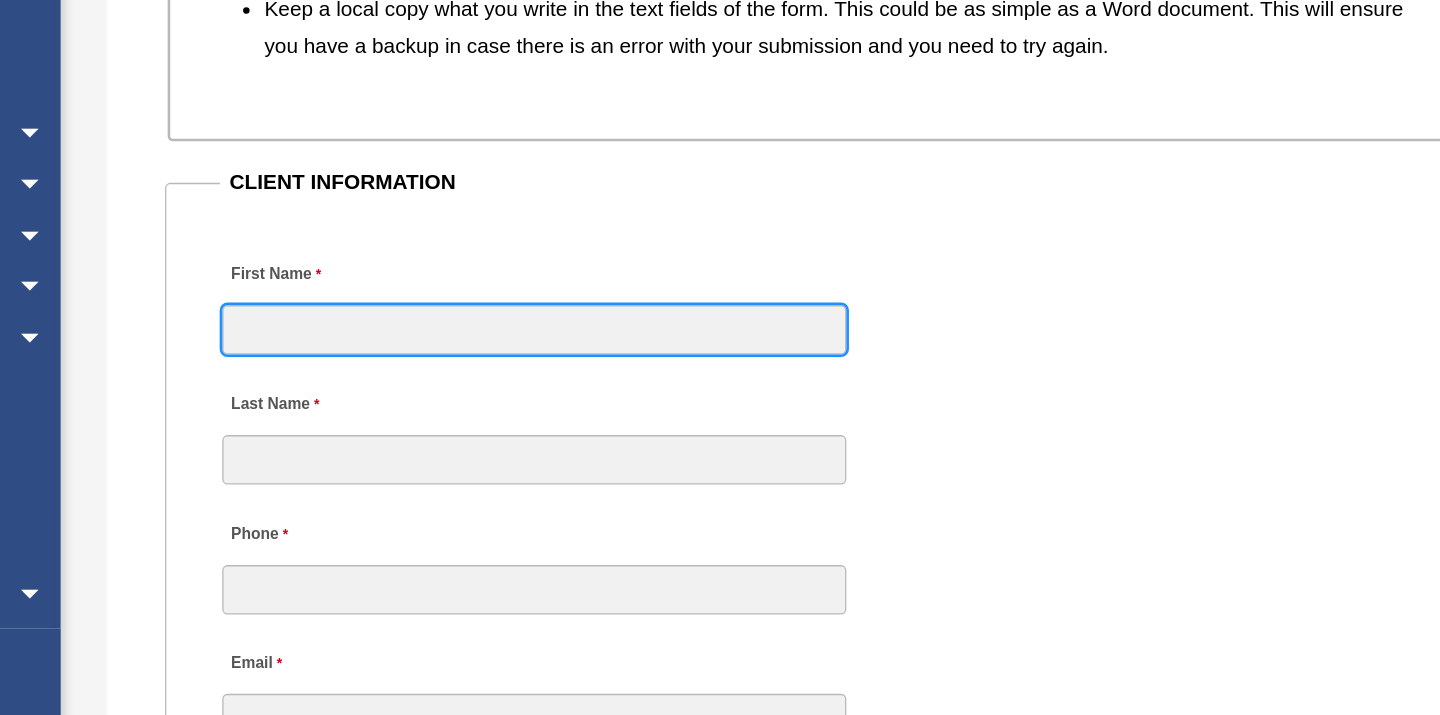 type on "******" 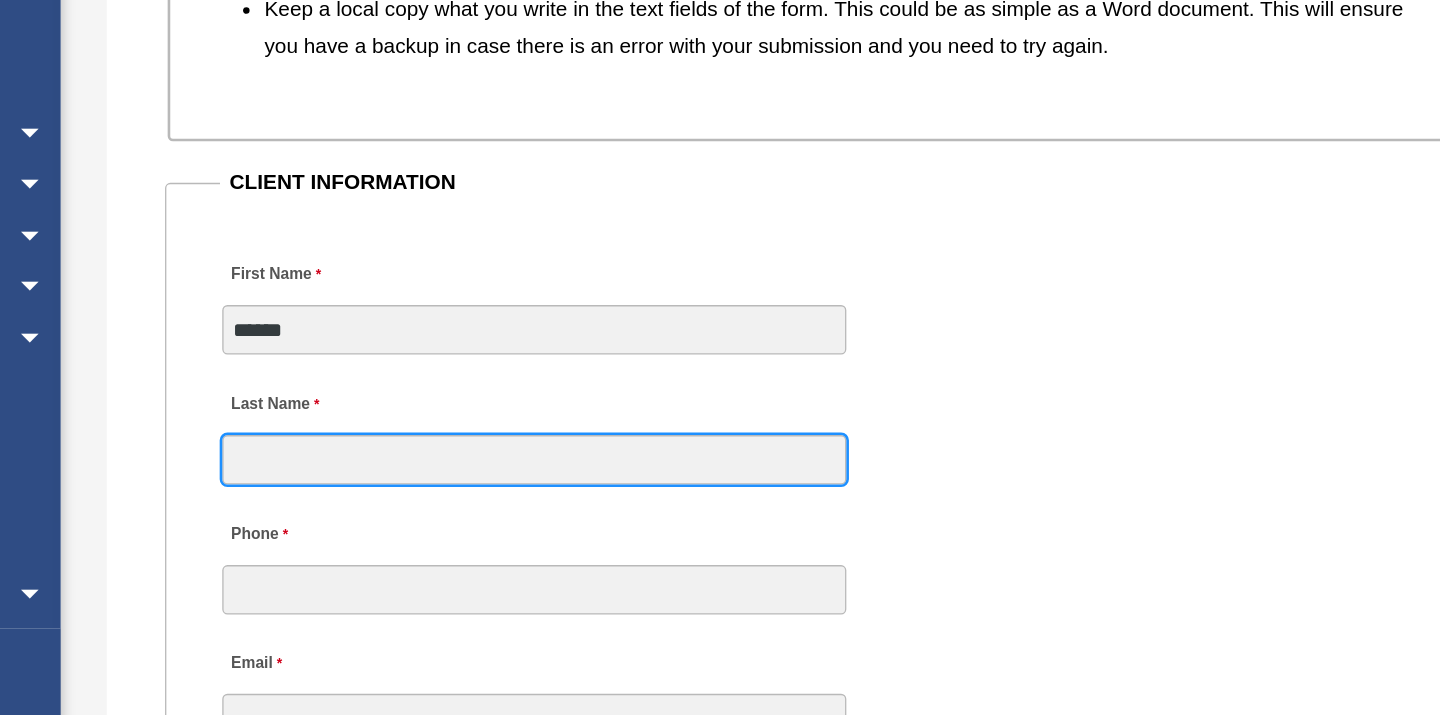 type on "*****" 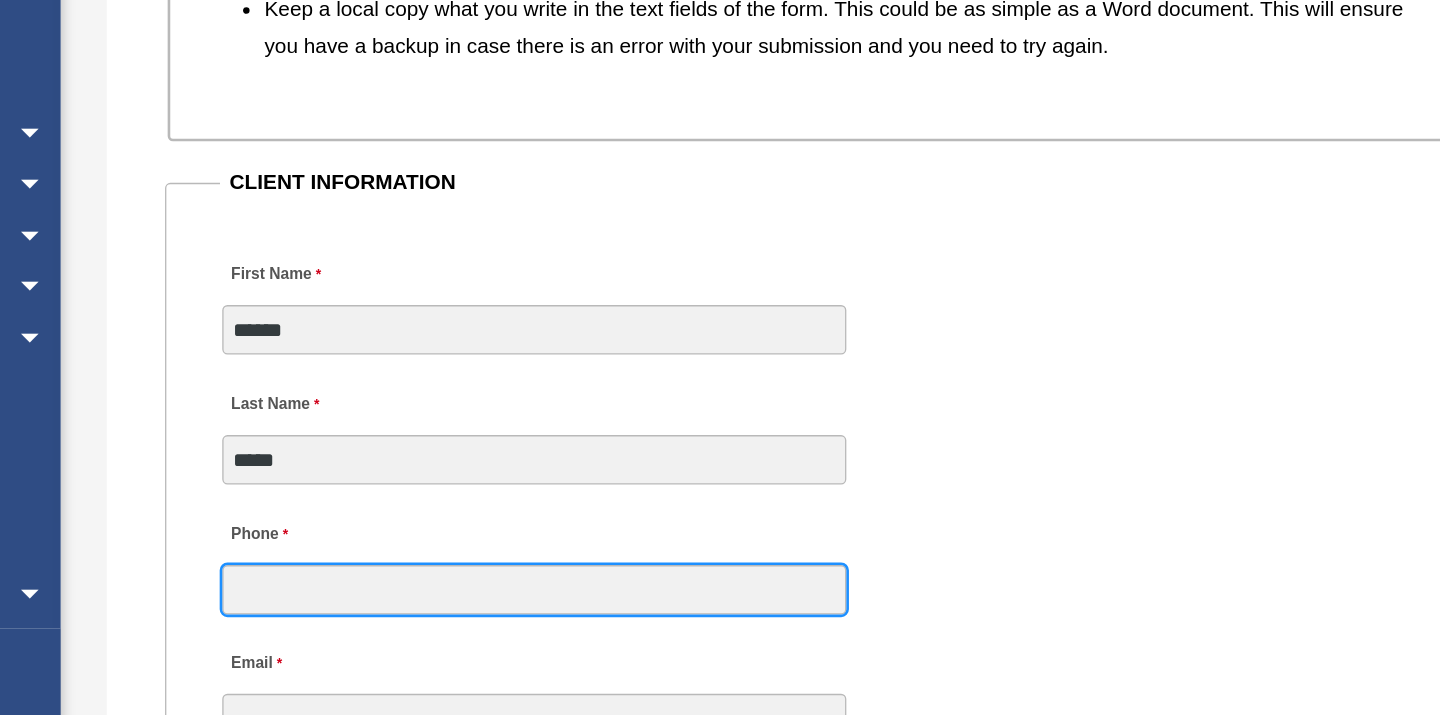 type on "**********" 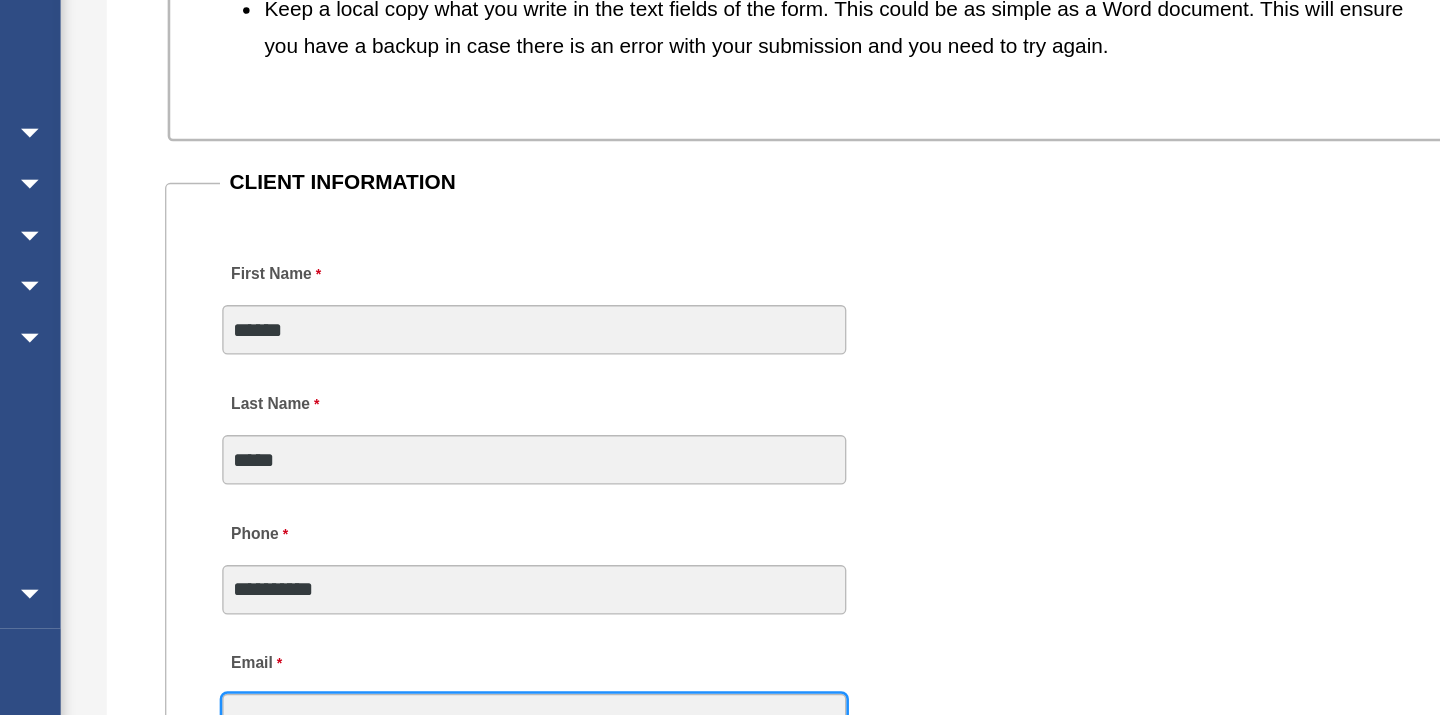 type on "**********" 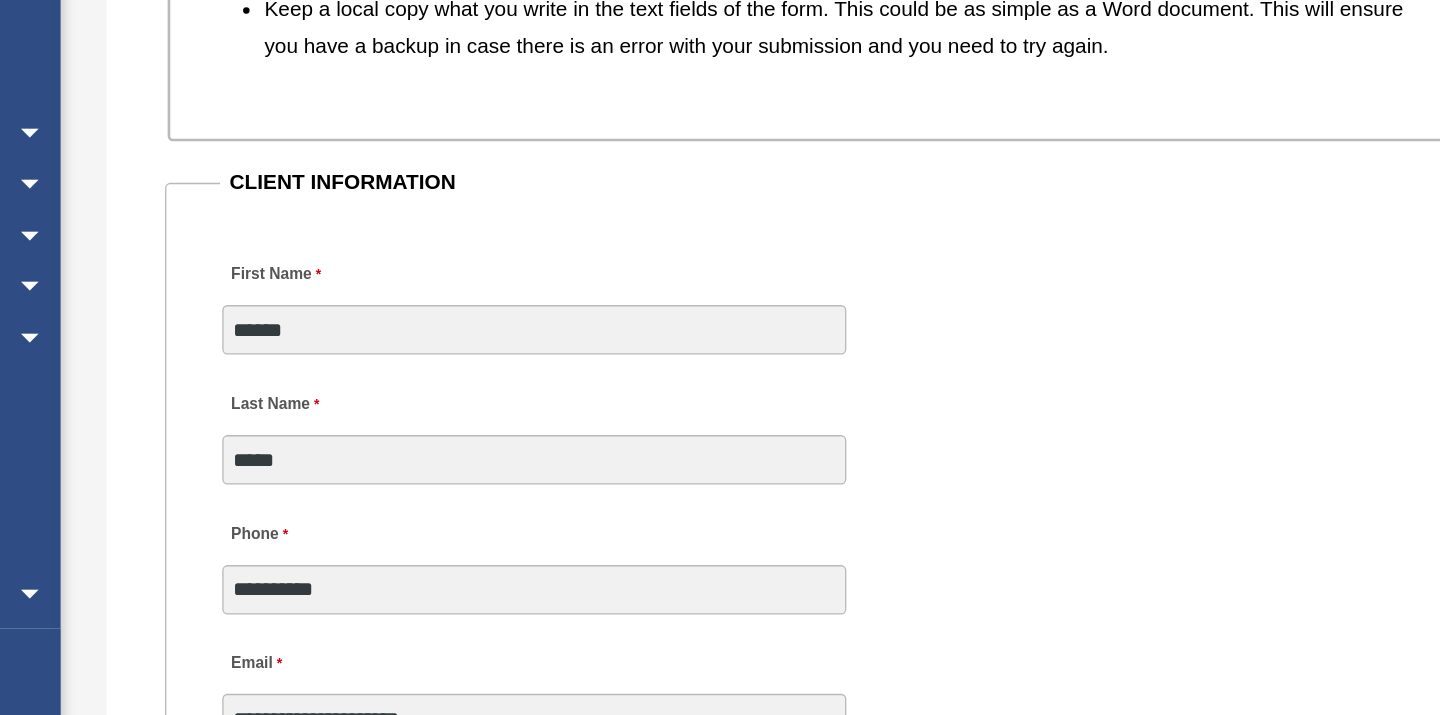 type on "**********" 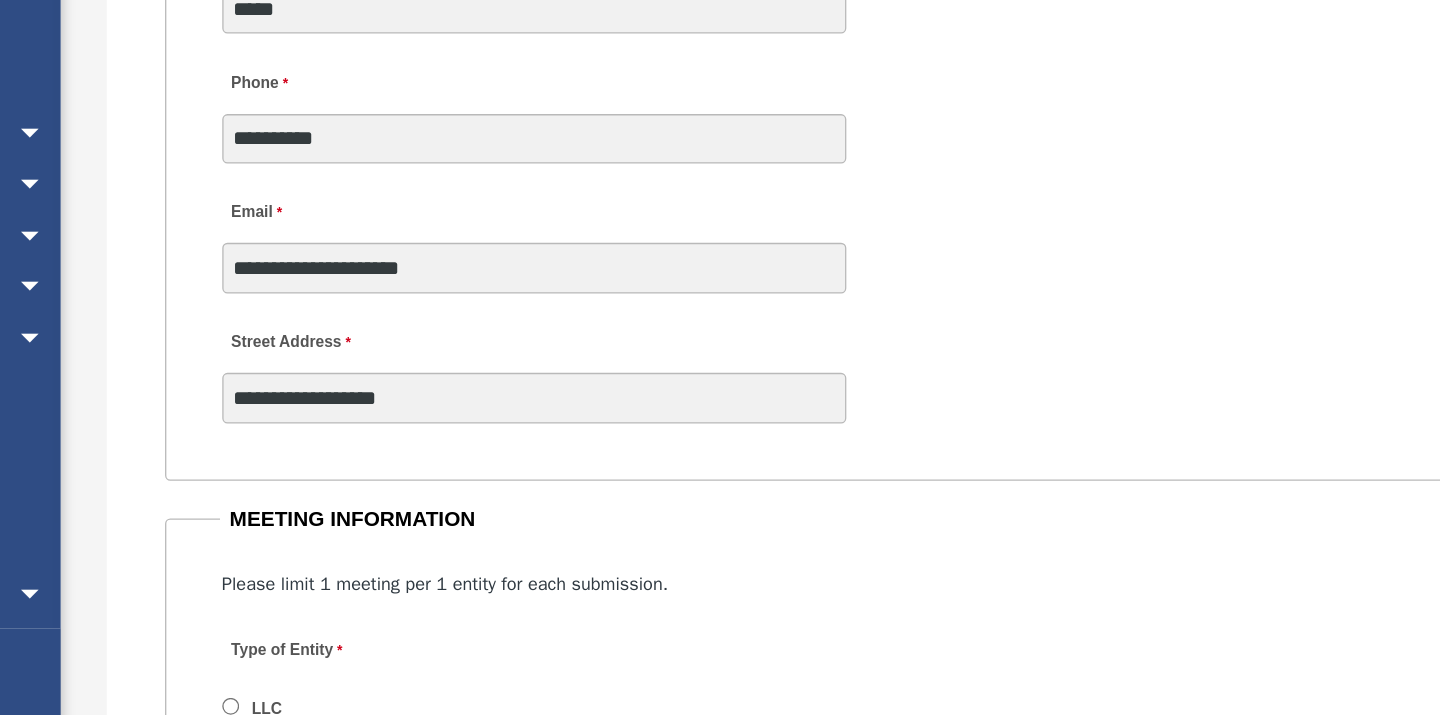 scroll, scrollTop: 2148, scrollLeft: 0, axis: vertical 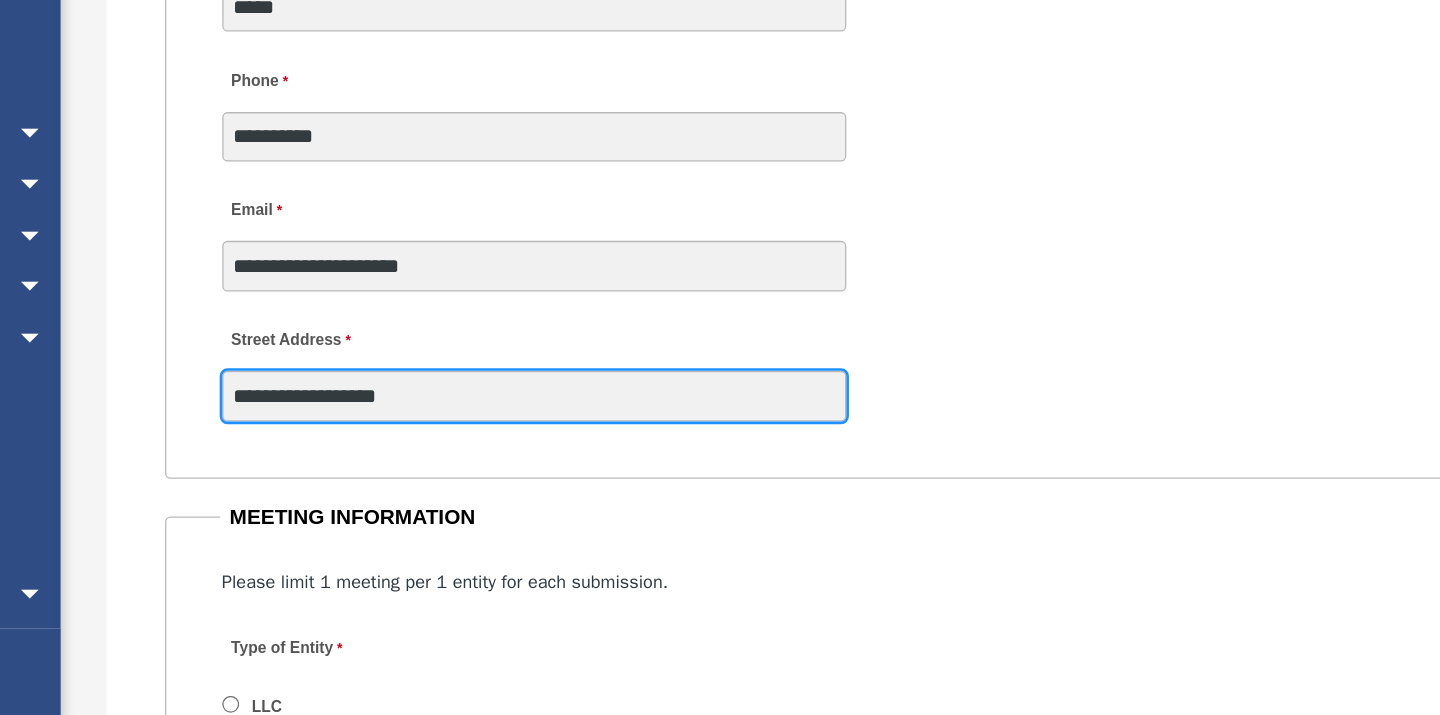 click on "**********" at bounding box center (614, 469) 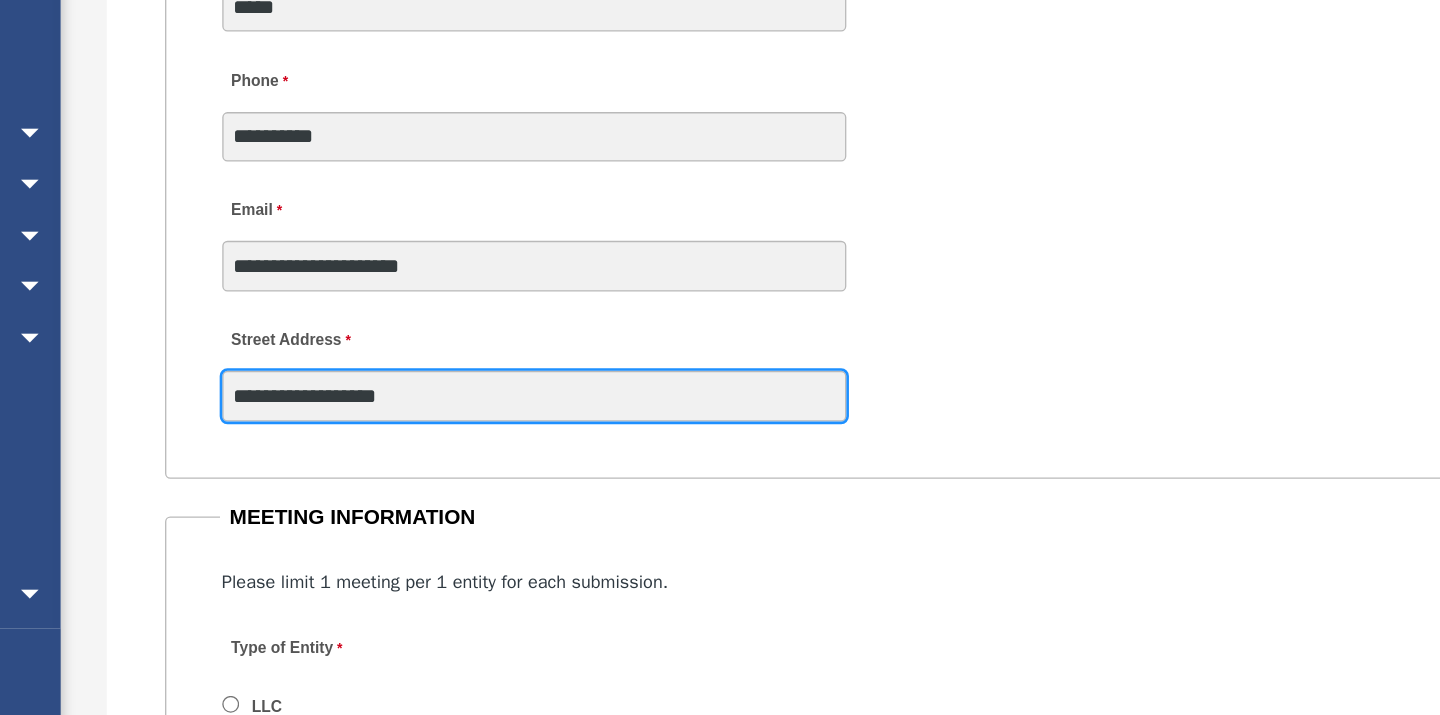 type on "**********" 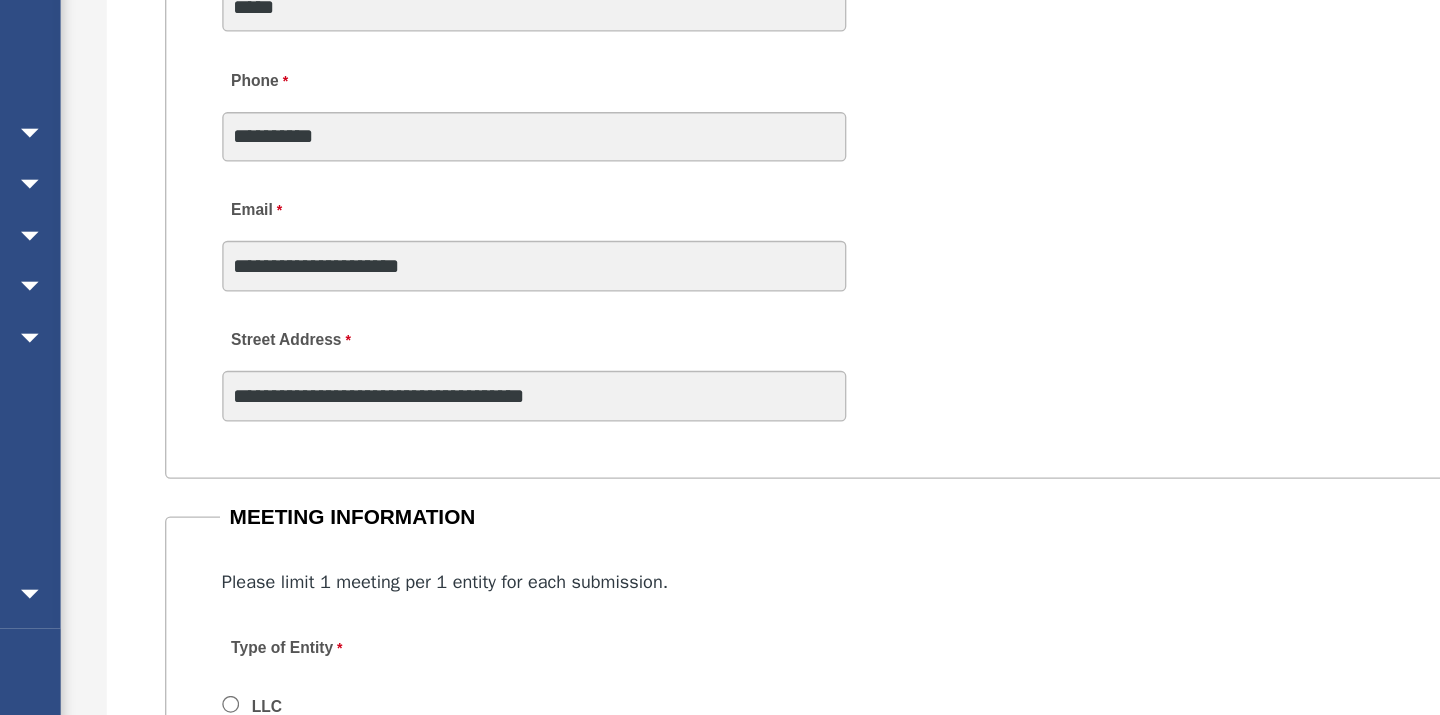 type on "*****" 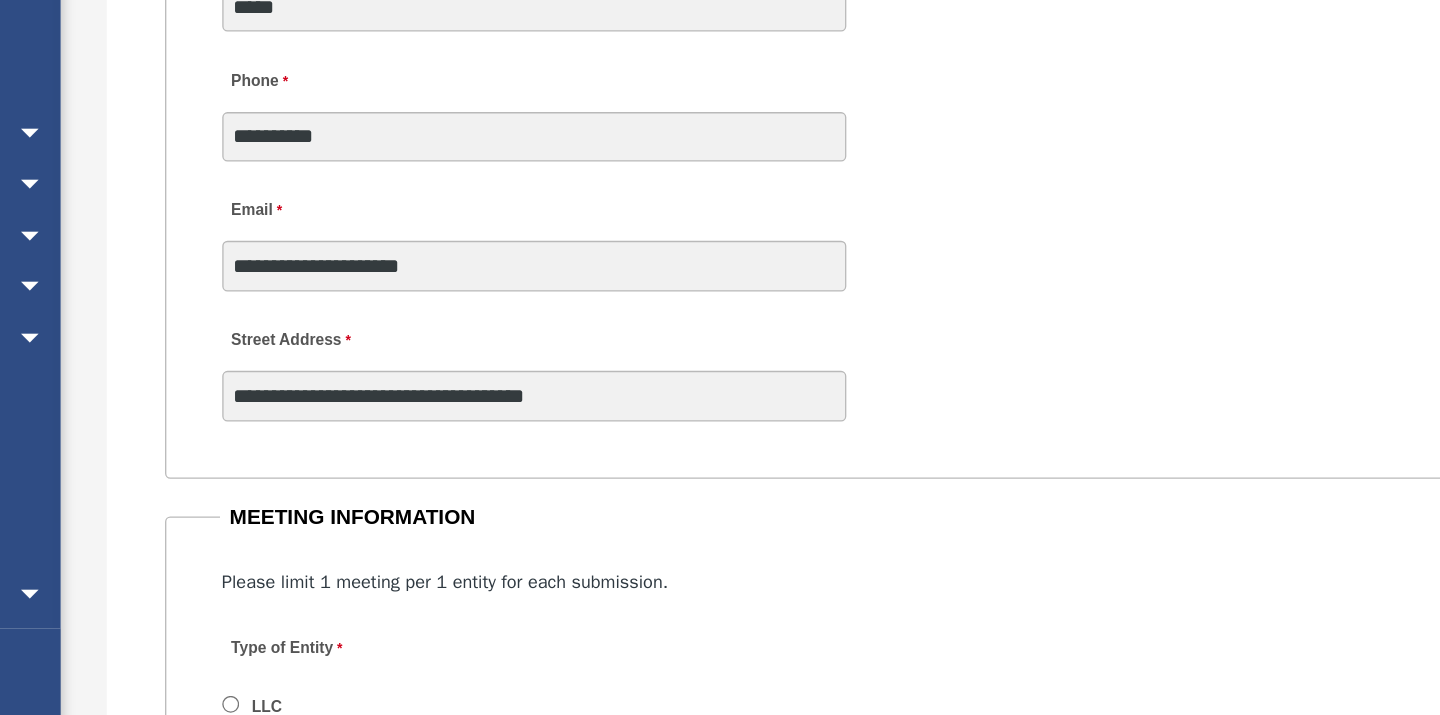 click on "**********" at bounding box center (843, 447) 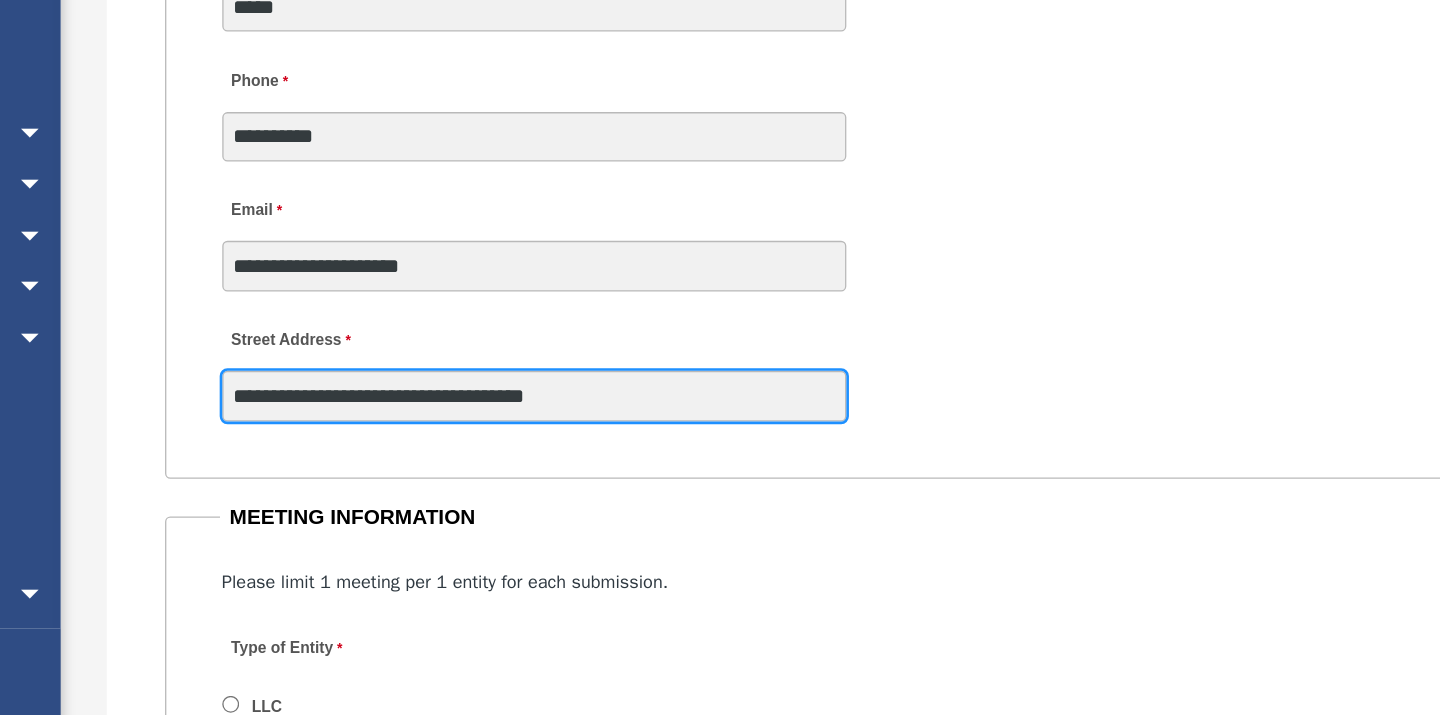 click on "**********" at bounding box center [614, 469] 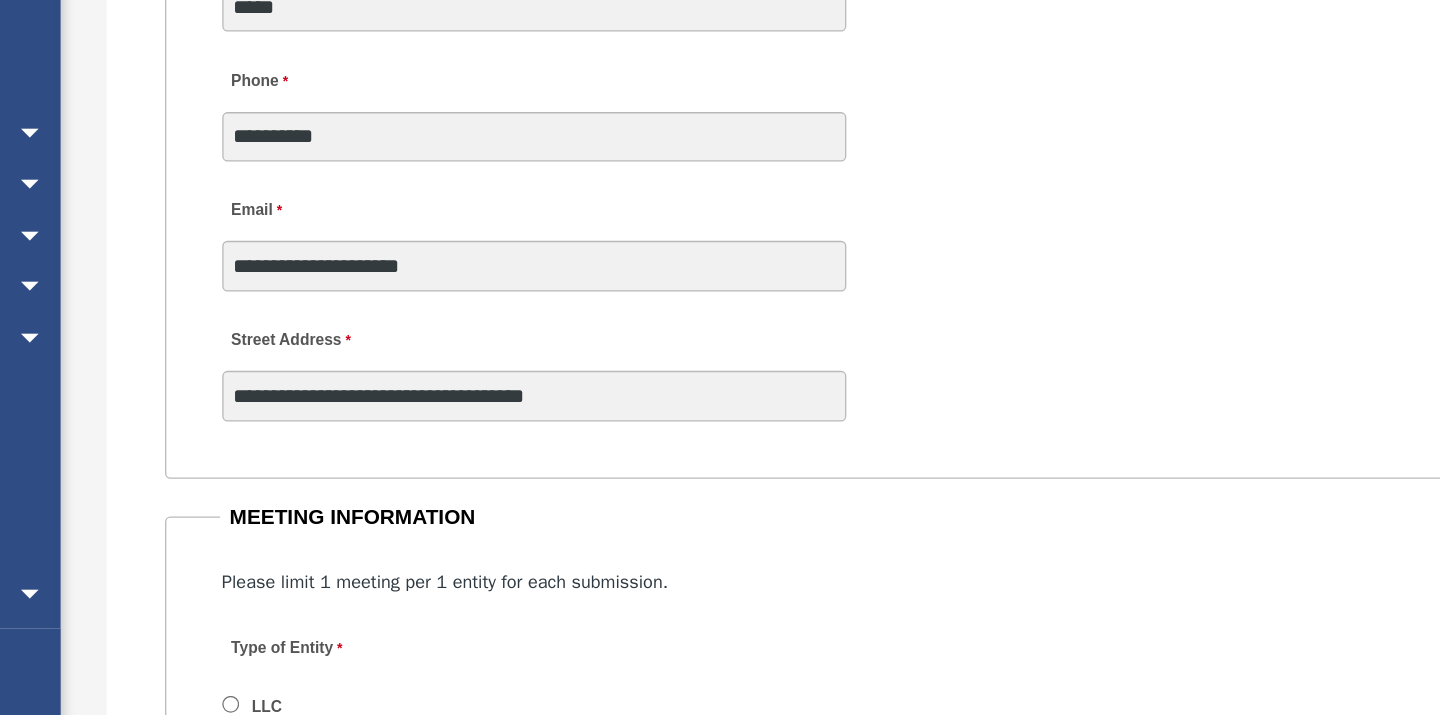 click on "**********" at bounding box center (843, 447) 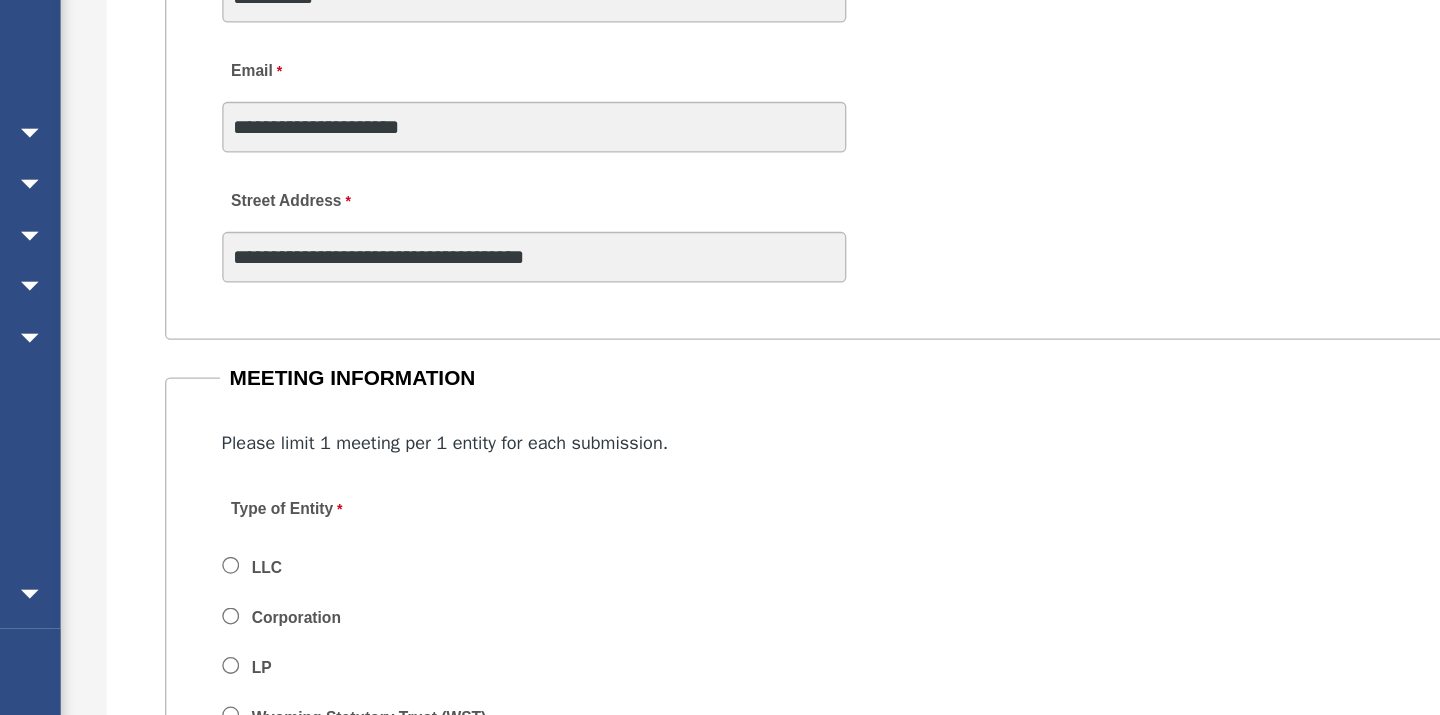 scroll, scrollTop: 2346, scrollLeft: 0, axis: vertical 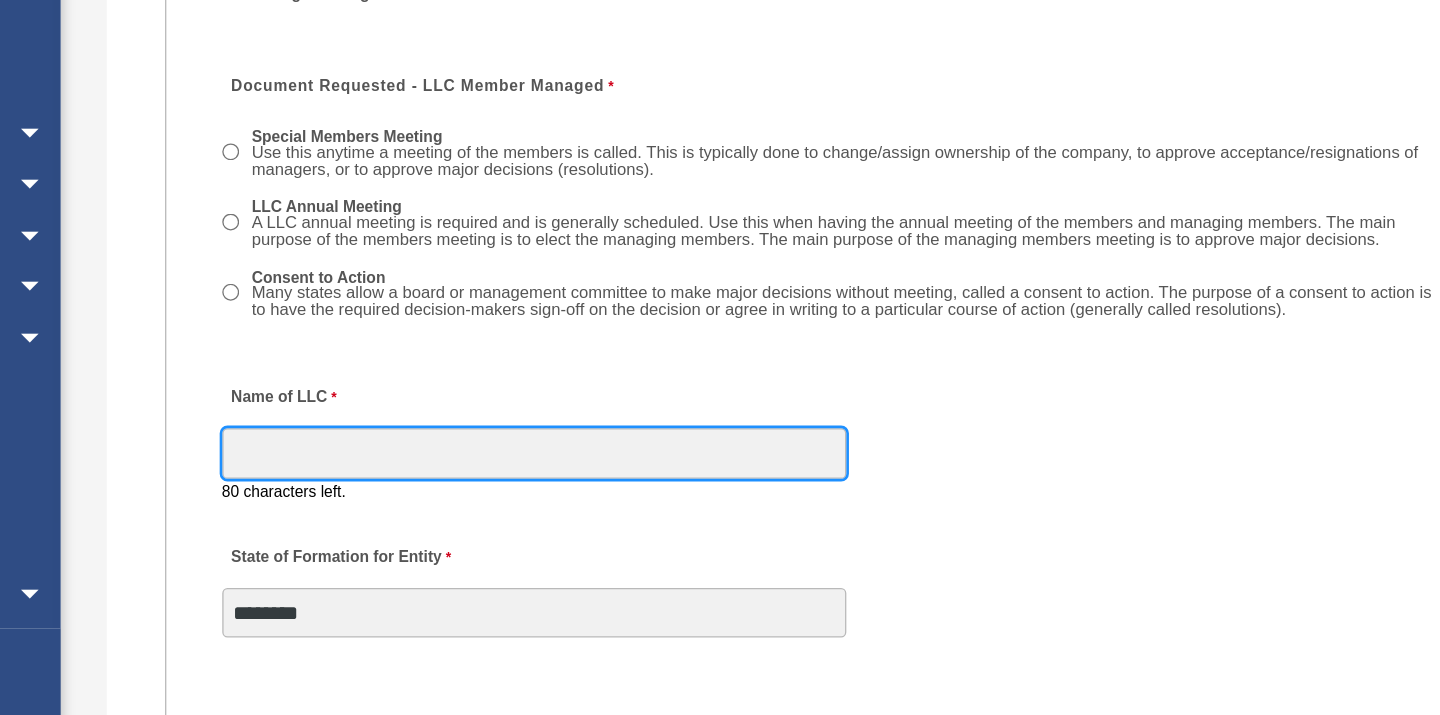 click on "Name of LLC" at bounding box center [614, 513] 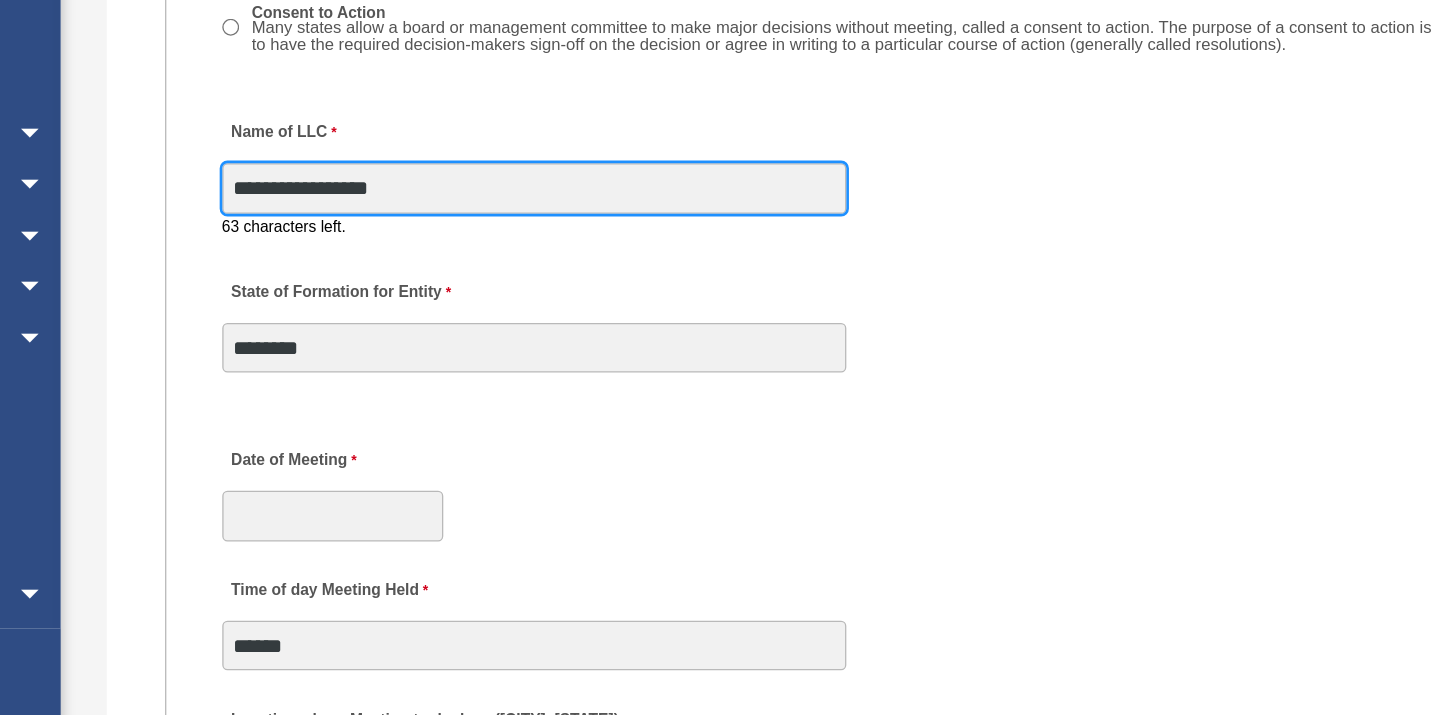 scroll, scrollTop: 3287, scrollLeft: 0, axis: vertical 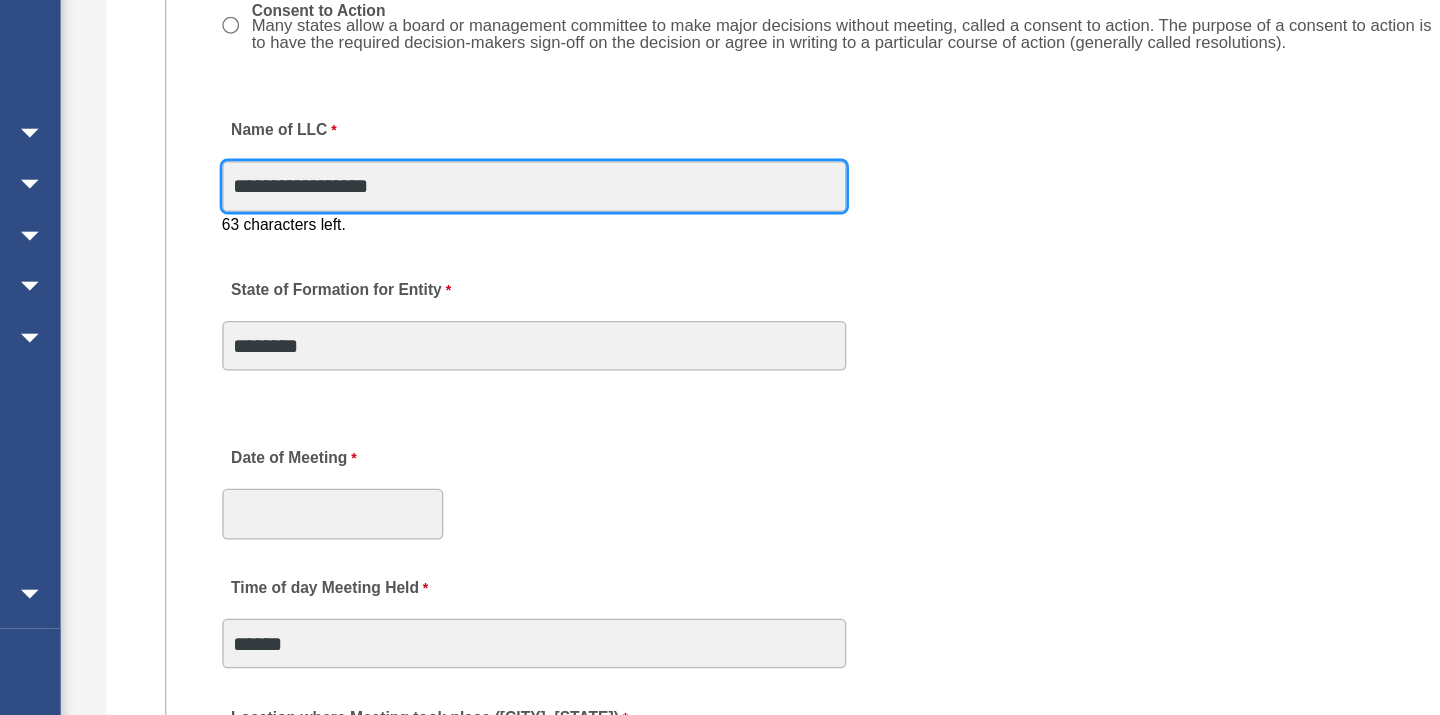 type on "**********" 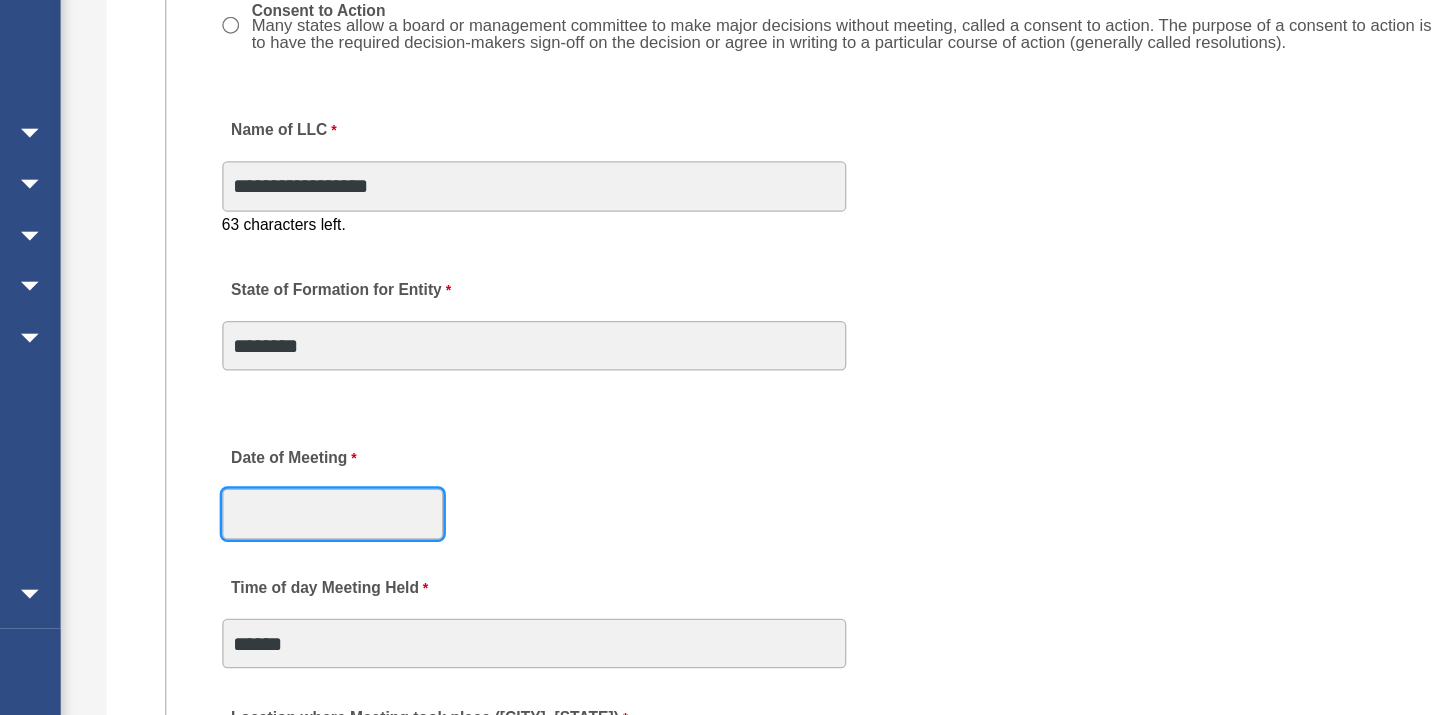click on "X
Get a chance to win 6 months of Platinum for free just by filling out this
survey" at bounding box center [720, -236] 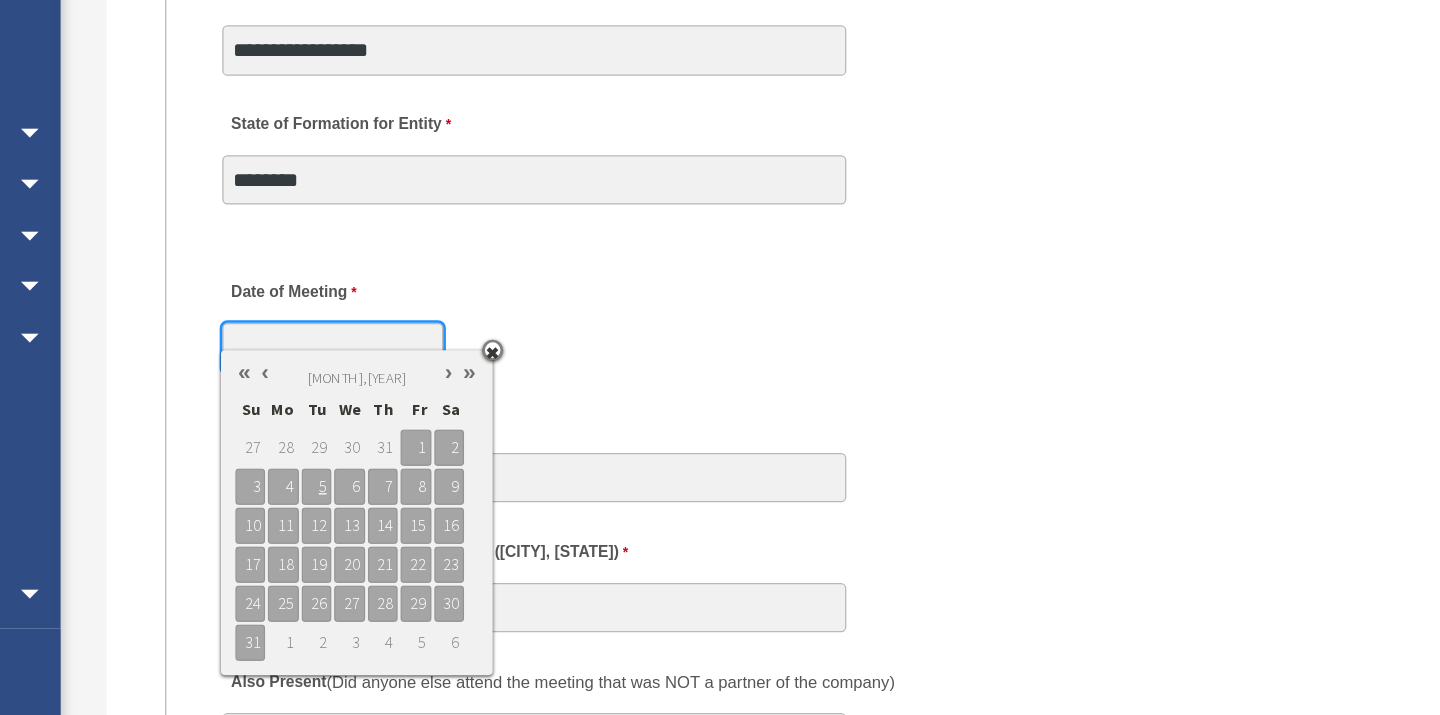 scroll, scrollTop: 3422, scrollLeft: 0, axis: vertical 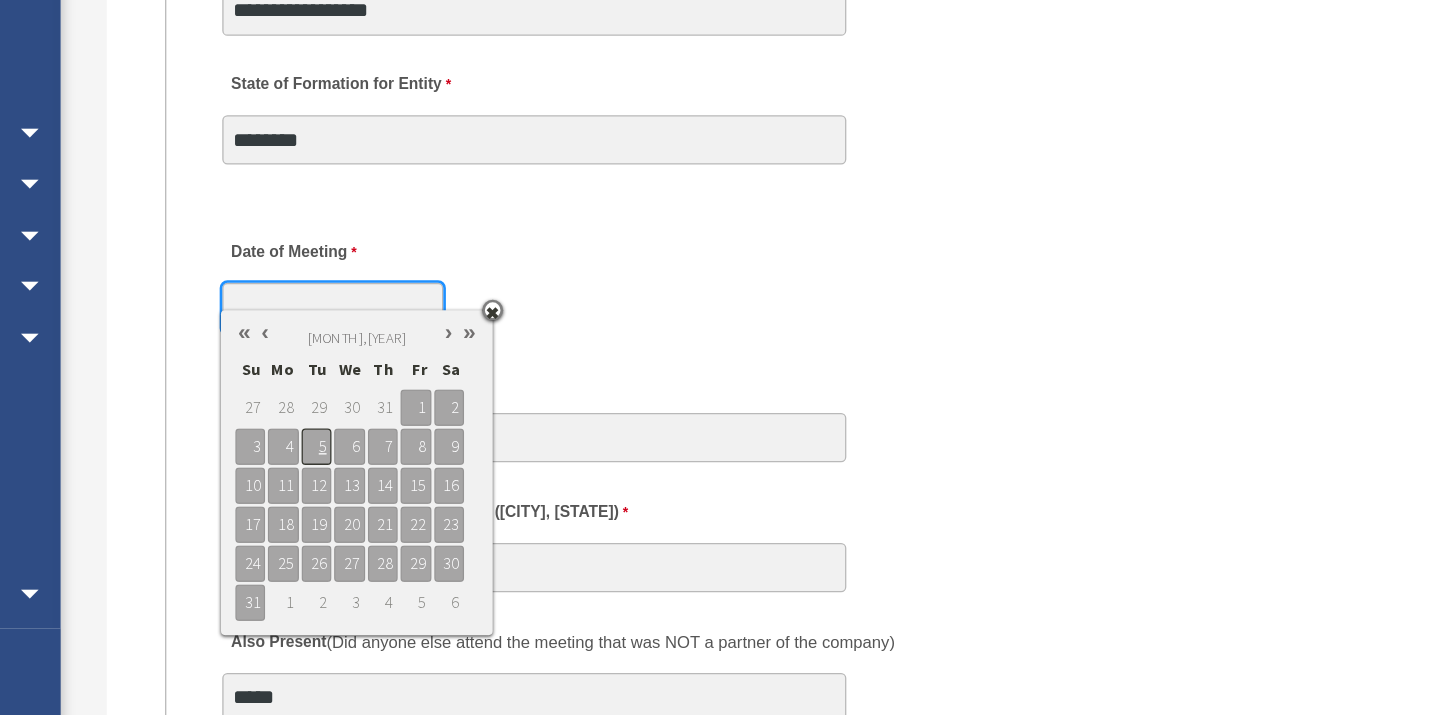 type on "**********" 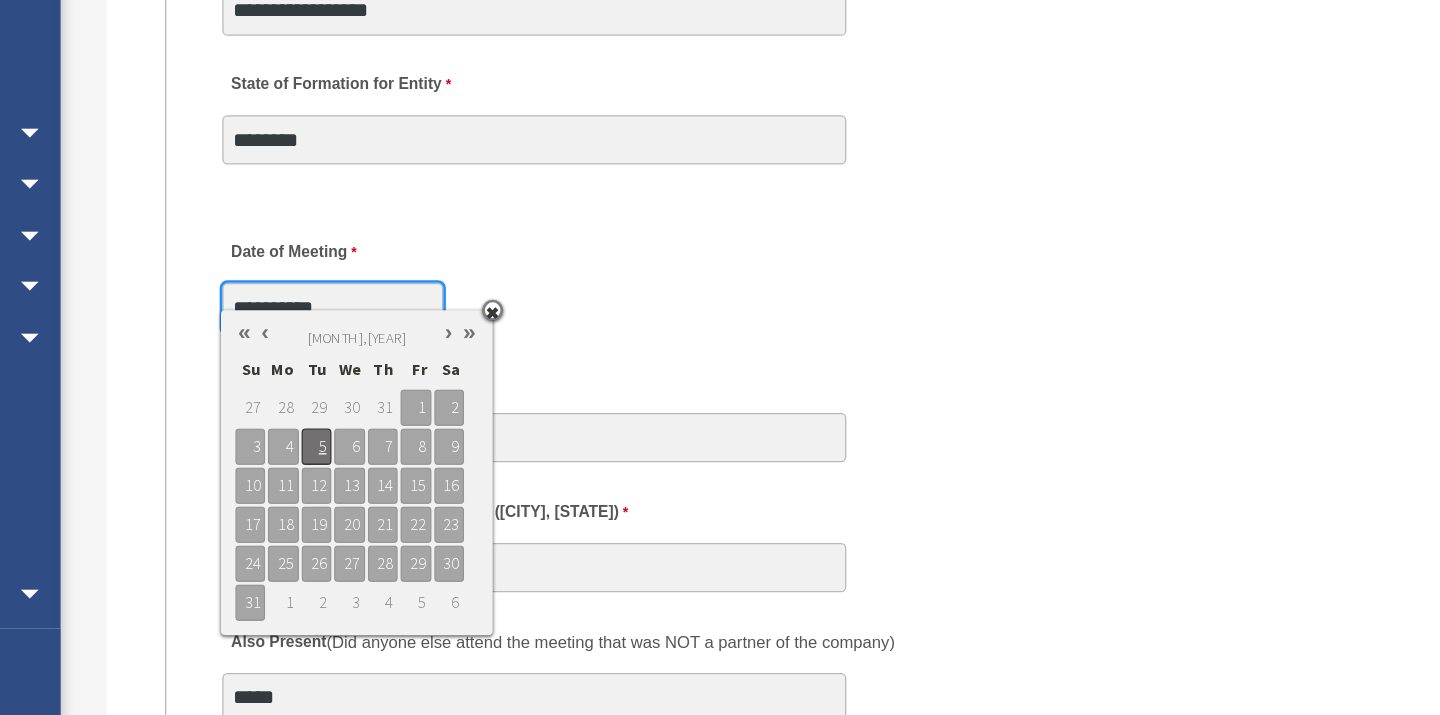 click on "5" at bounding box center (446, 508) 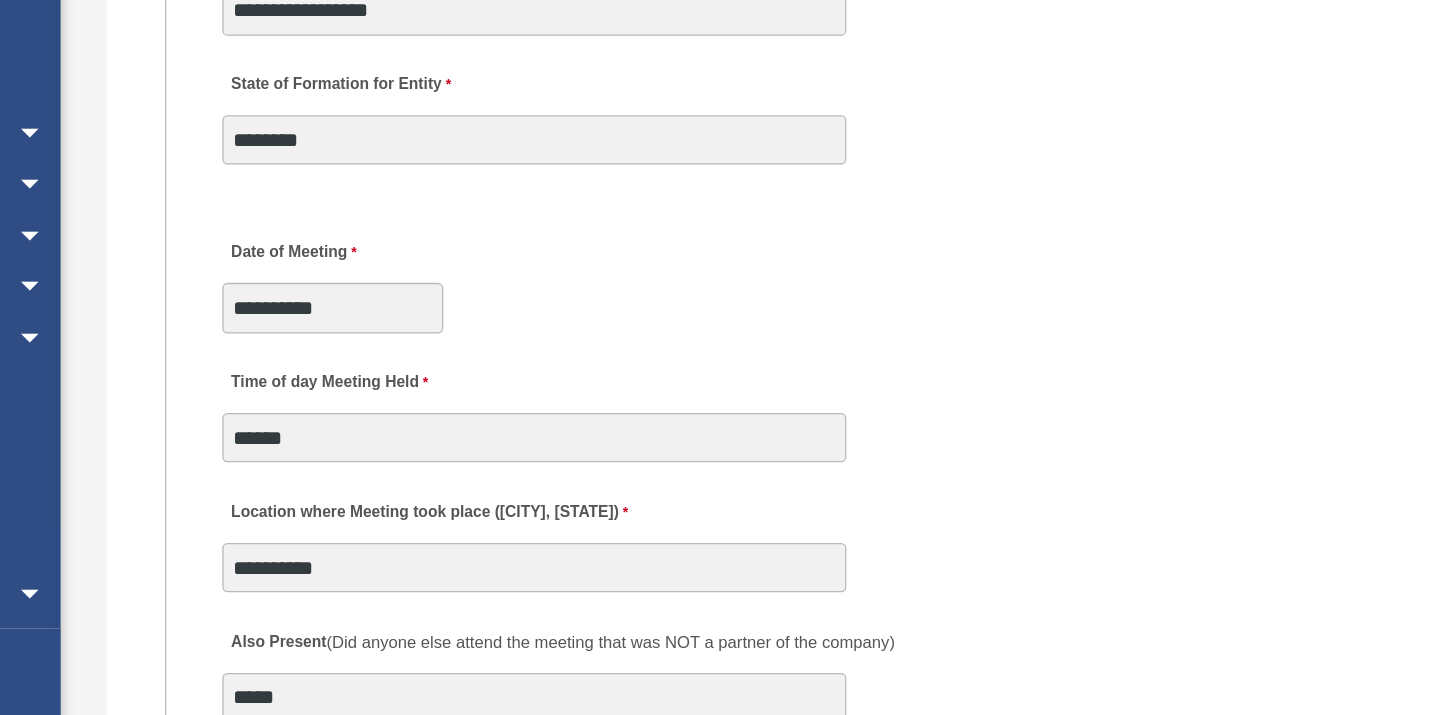 click on "**********" at bounding box center [843, 379] 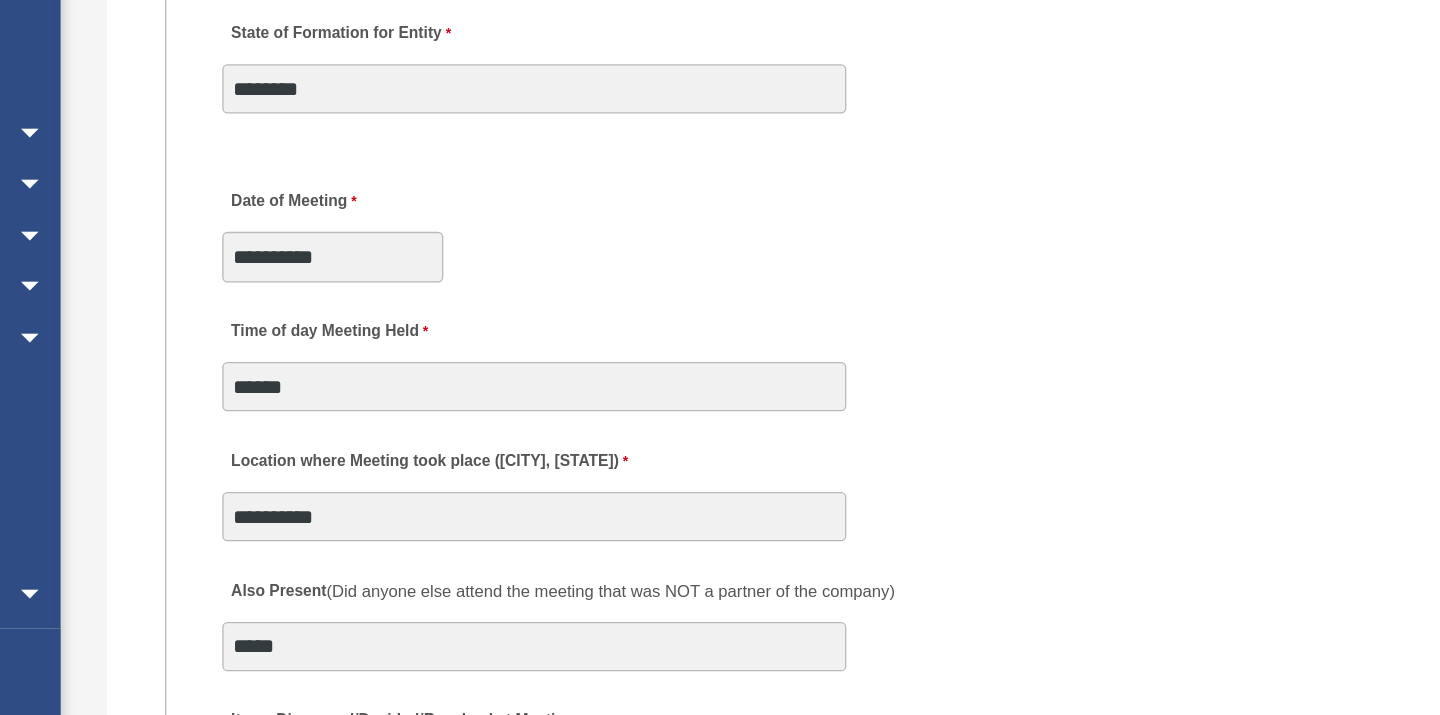 scroll, scrollTop: 3463, scrollLeft: 0, axis: vertical 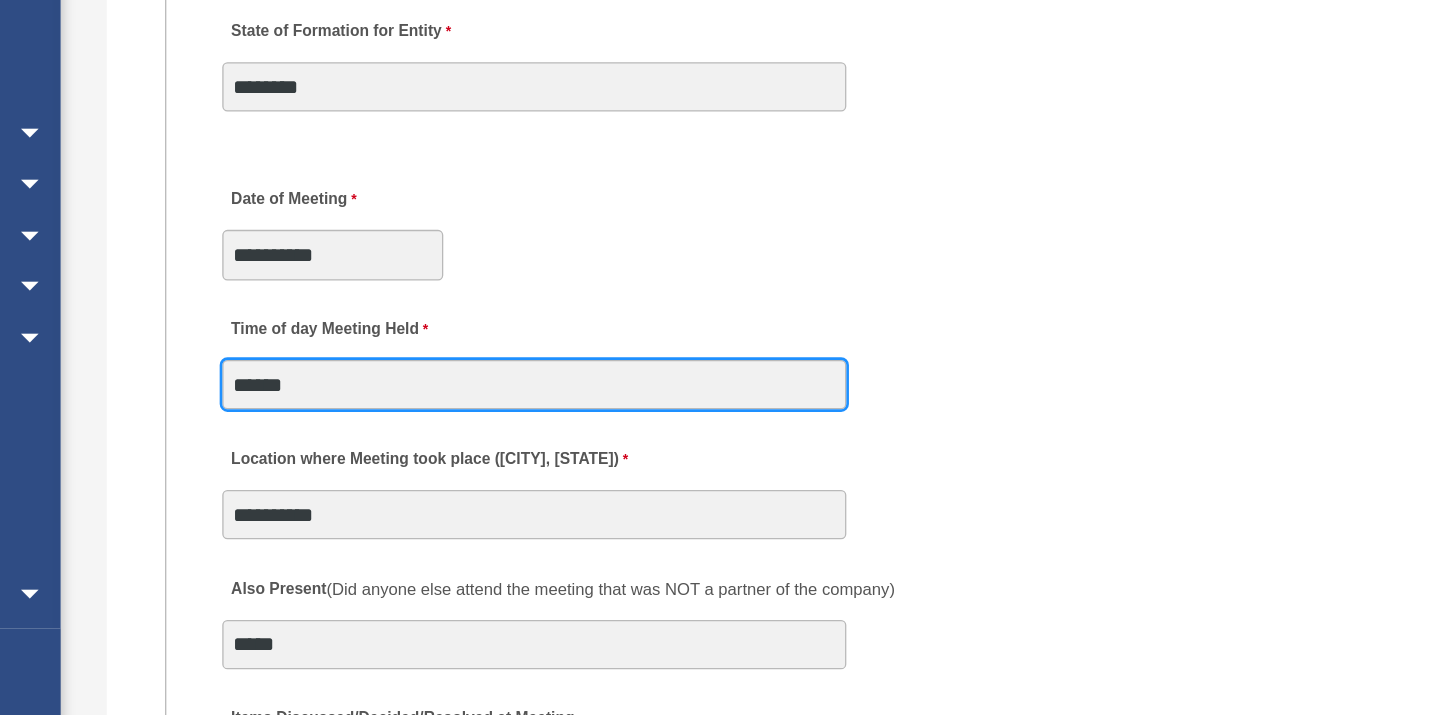 click on "******" at bounding box center [614, 460] 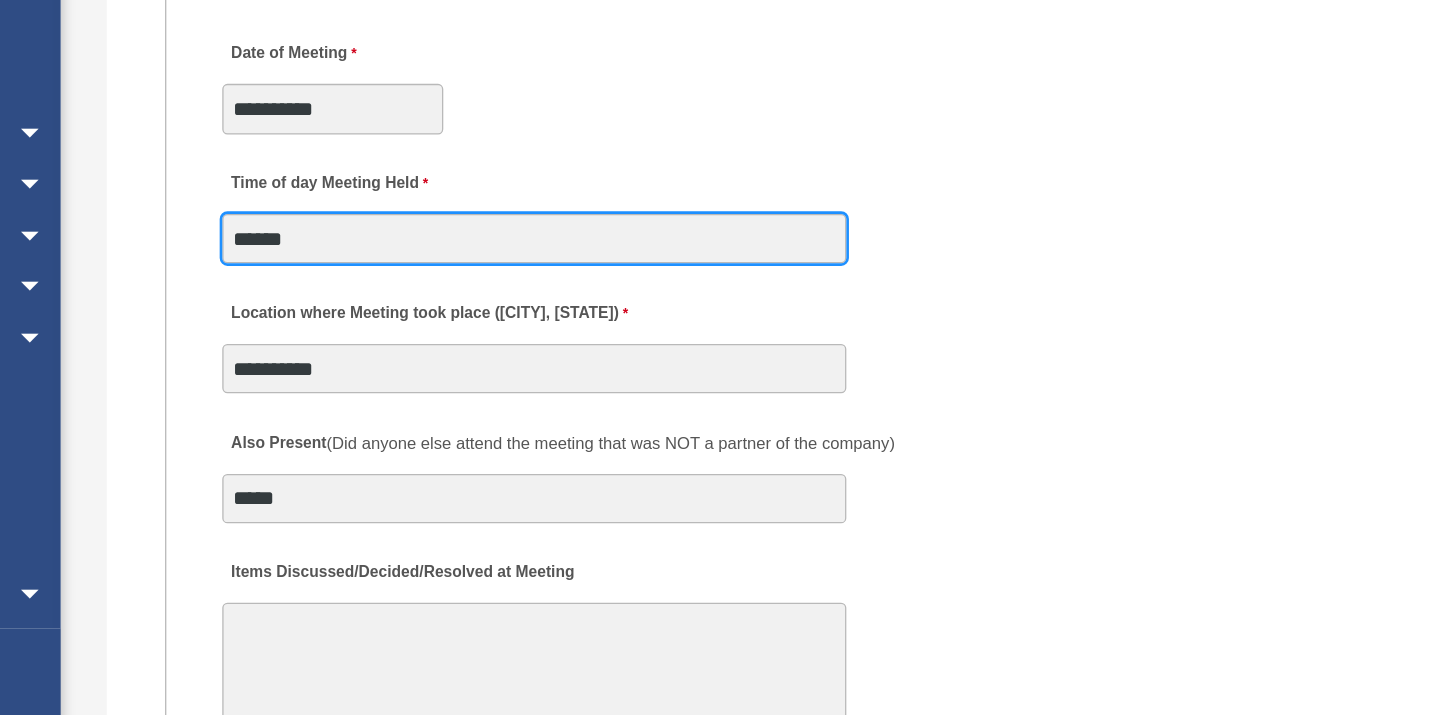 scroll, scrollTop: 3576, scrollLeft: 0, axis: vertical 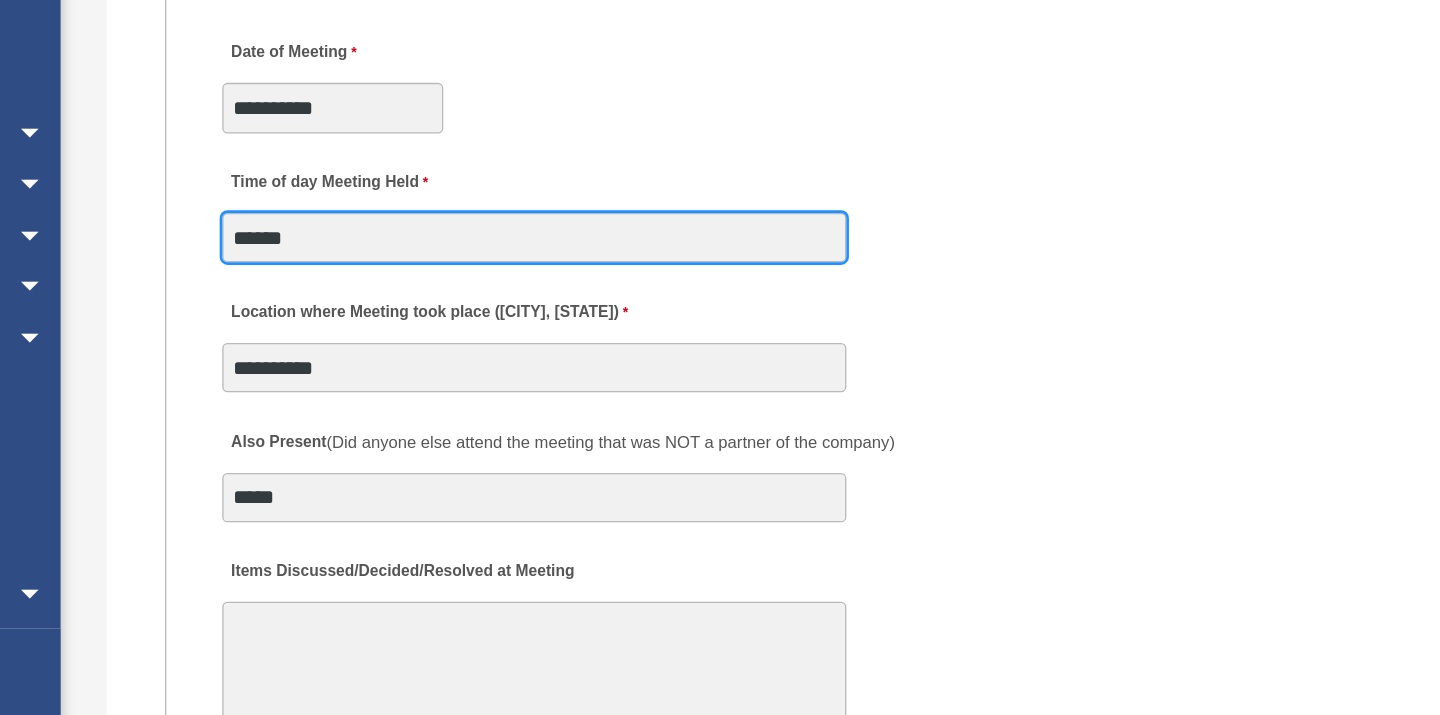 type on "******" 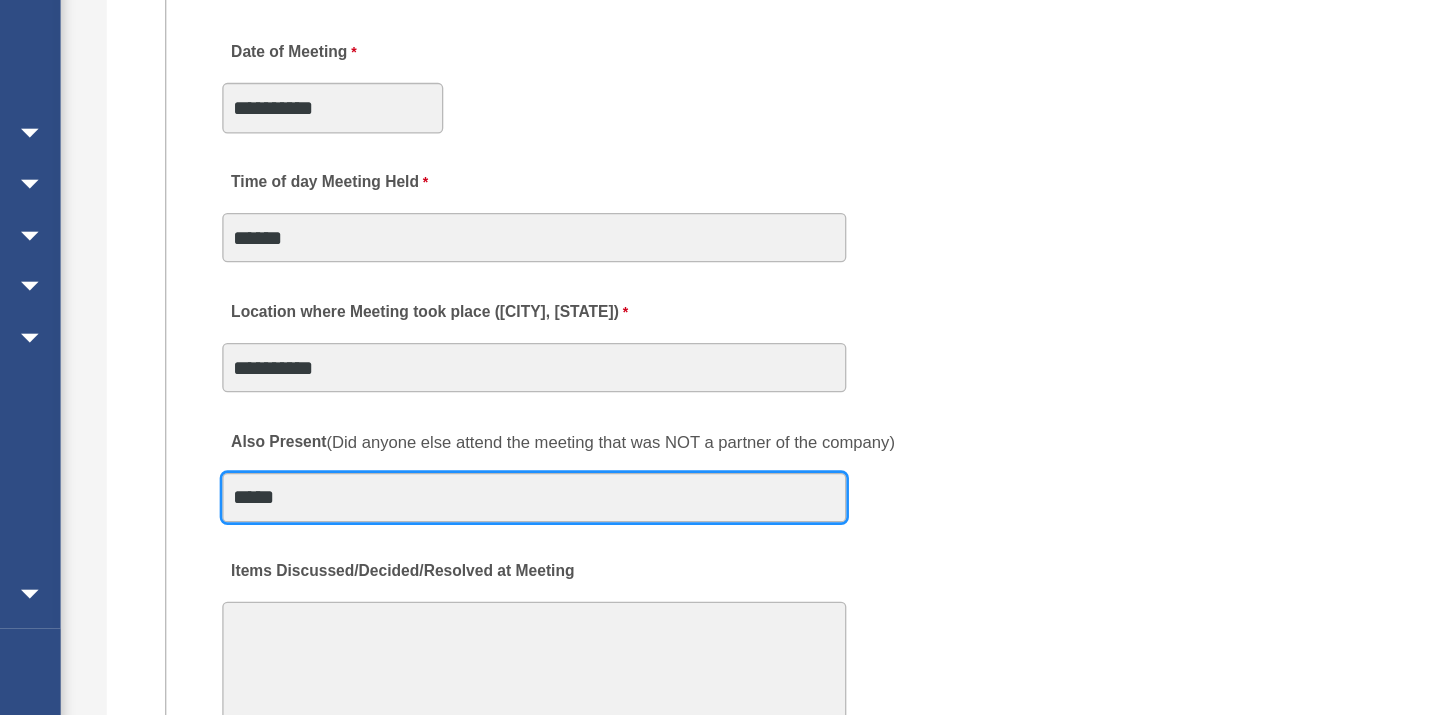 click on "*****" at bounding box center [614, 547] 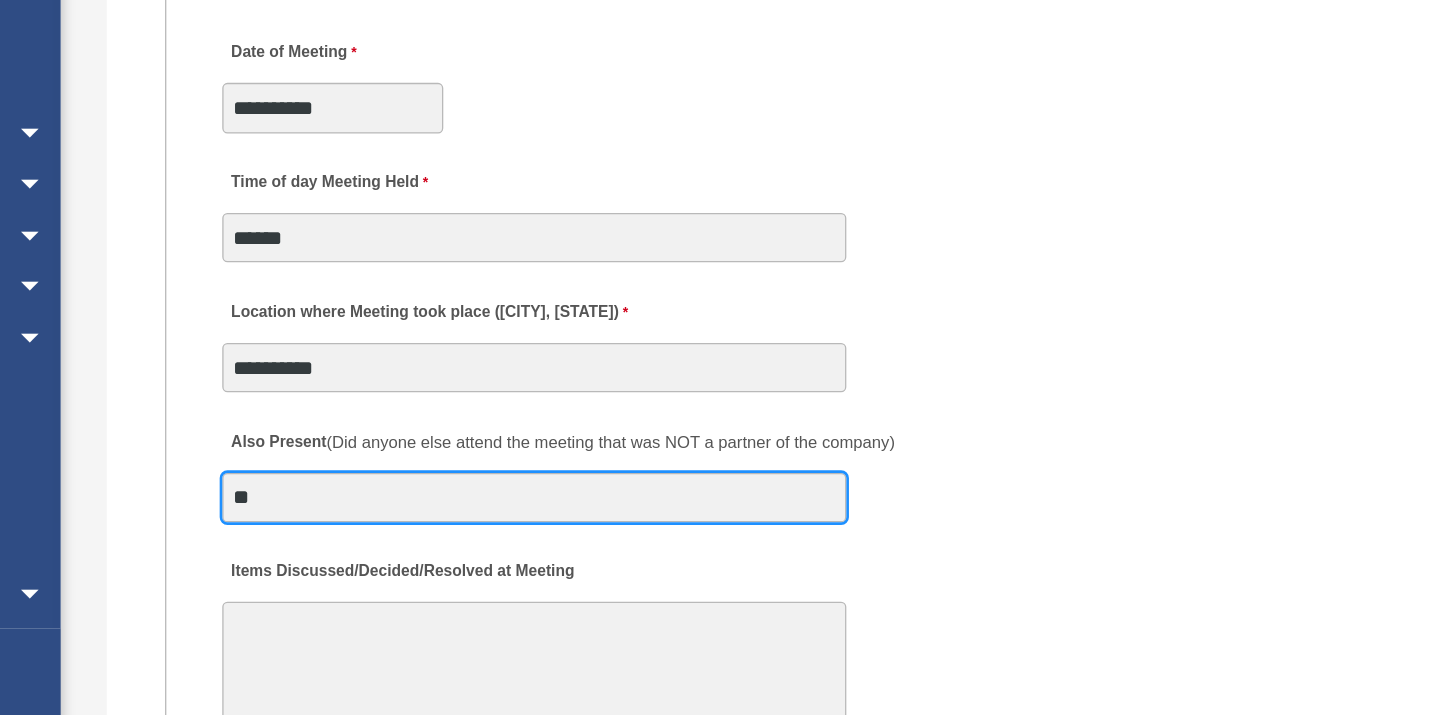 type on "*" 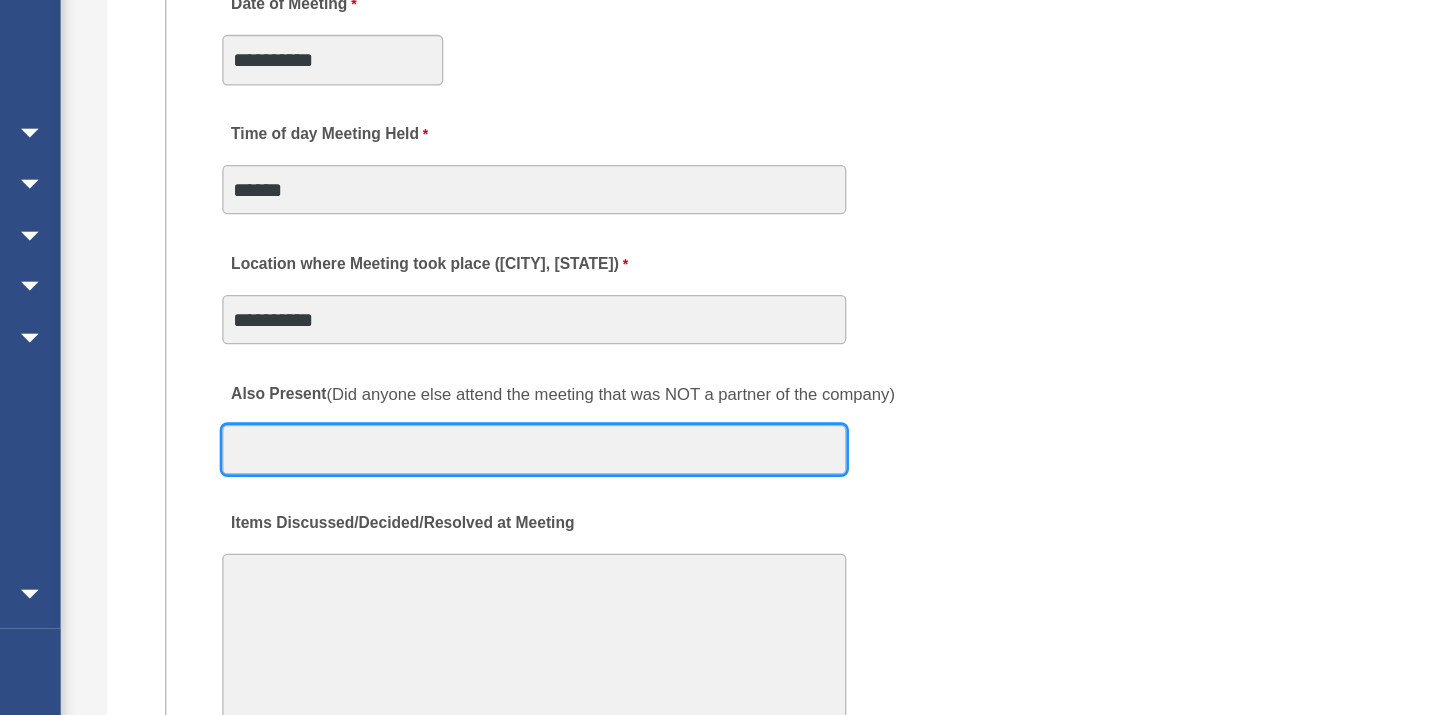 scroll, scrollTop: 3614, scrollLeft: 0, axis: vertical 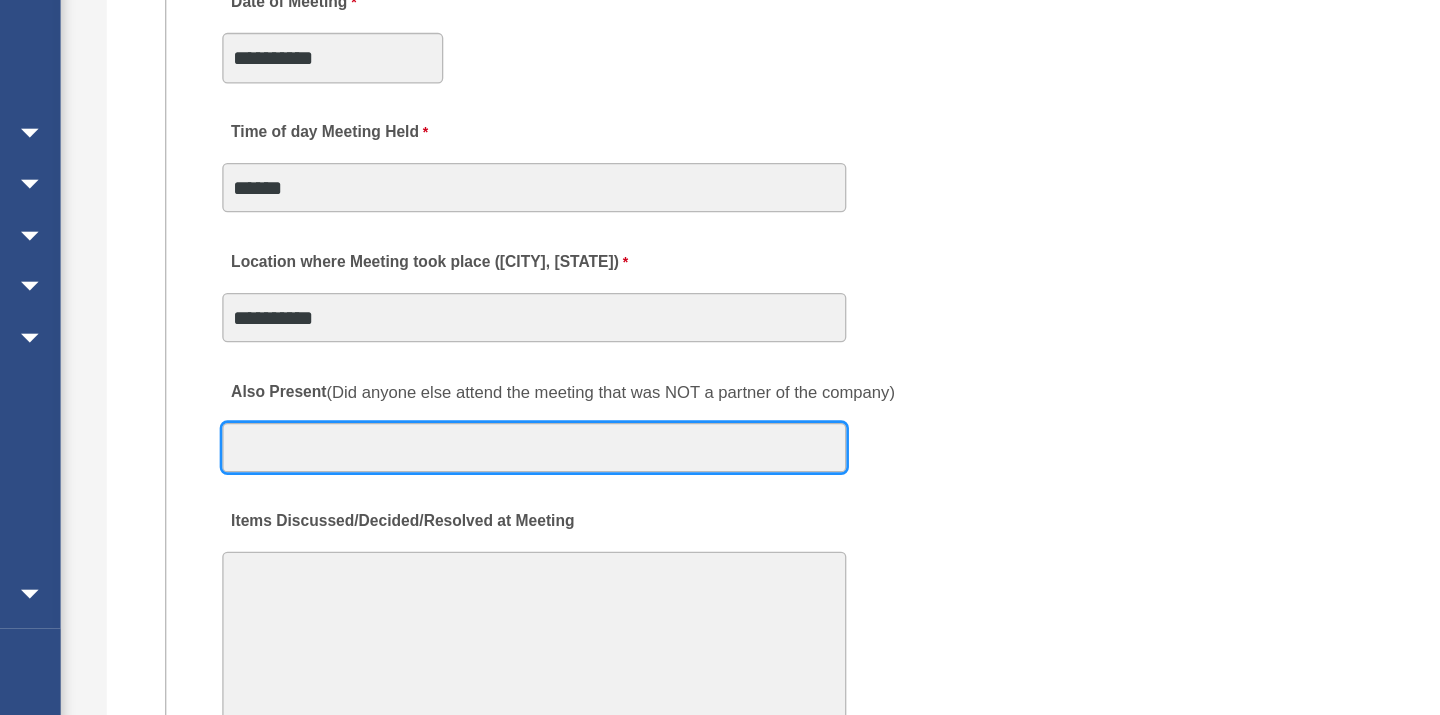type 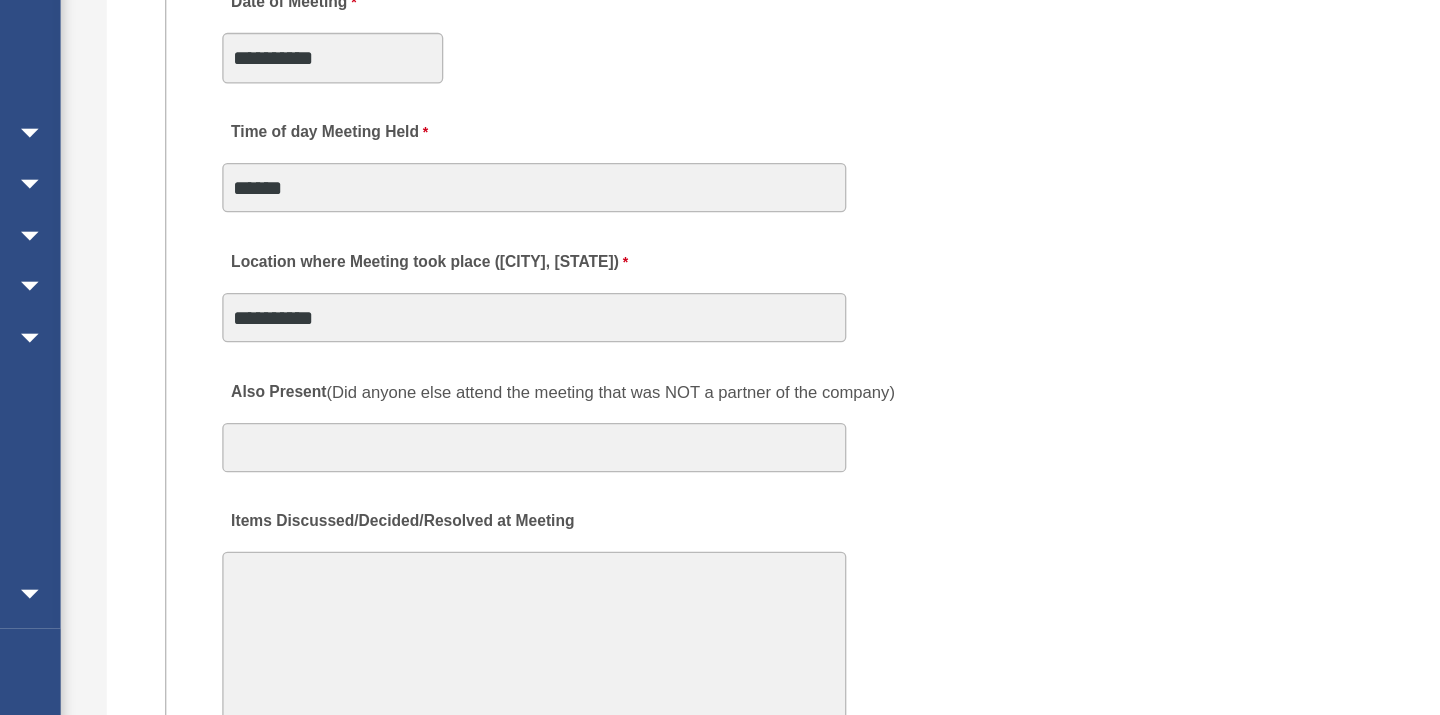 click on "Items Discussed/Decided/Resolved at Meeting" at bounding box center [614, 664] 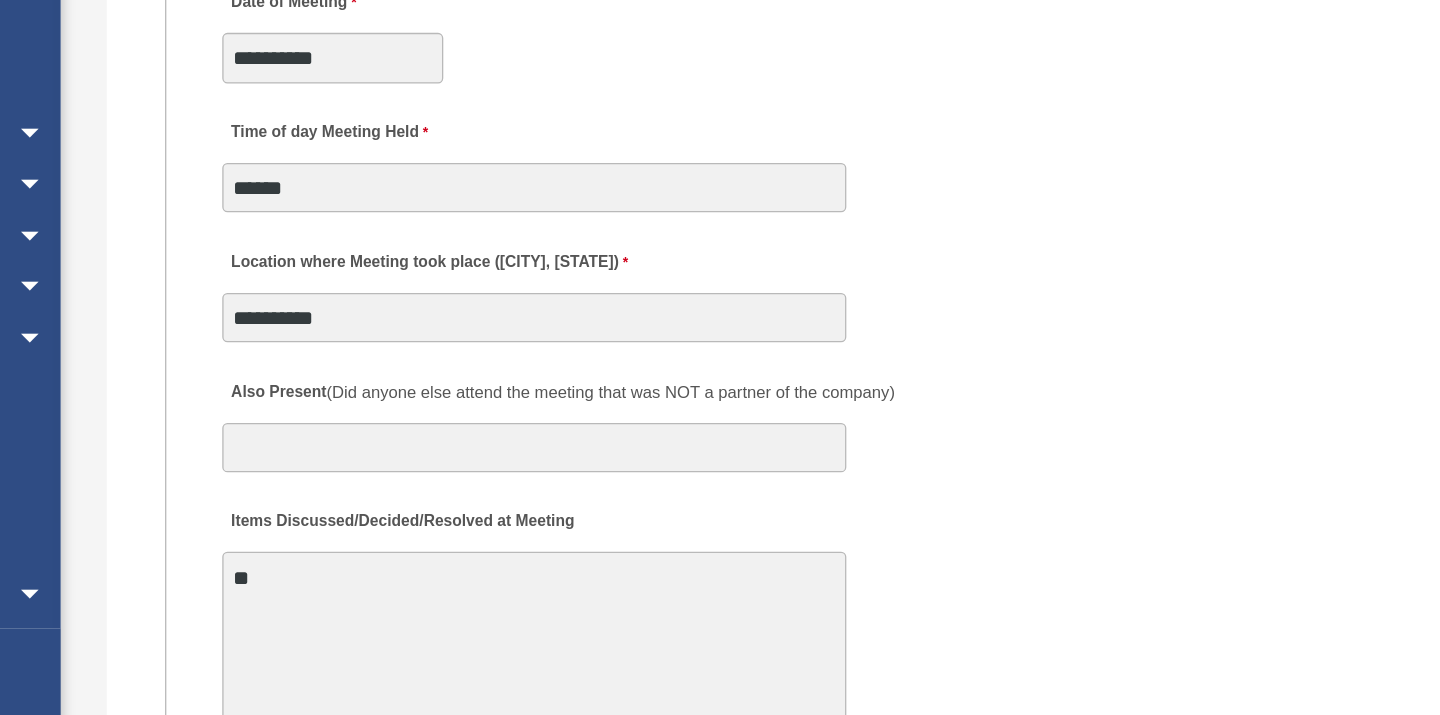 type on "*" 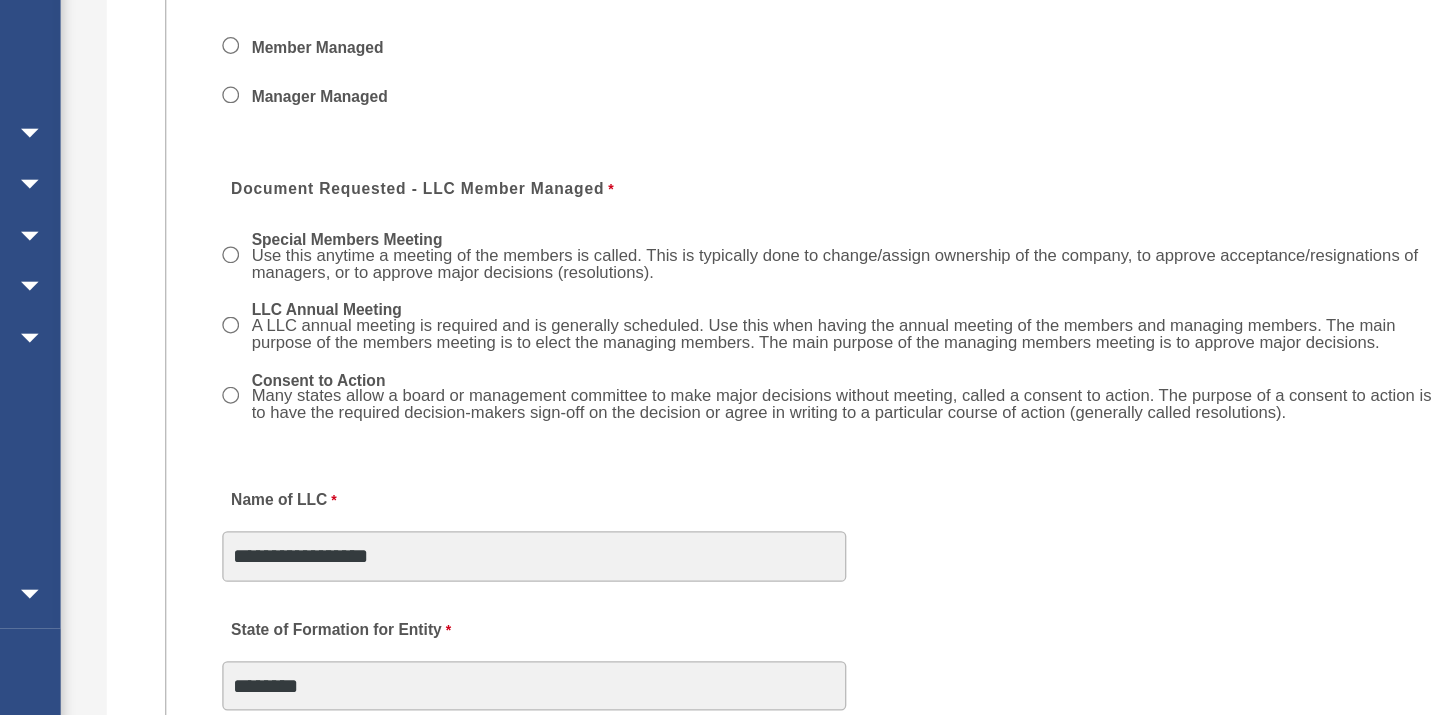 scroll, scrollTop: 3012, scrollLeft: 0, axis: vertical 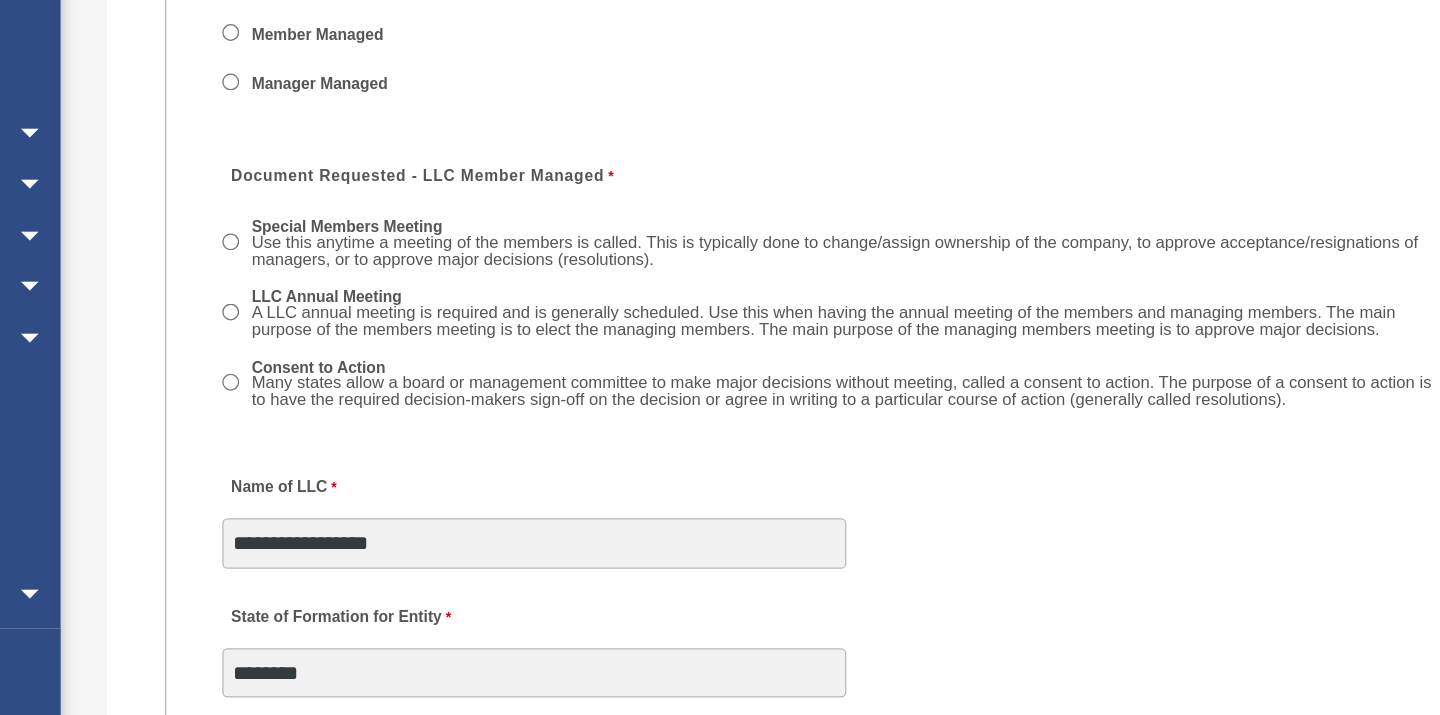 type on "**********" 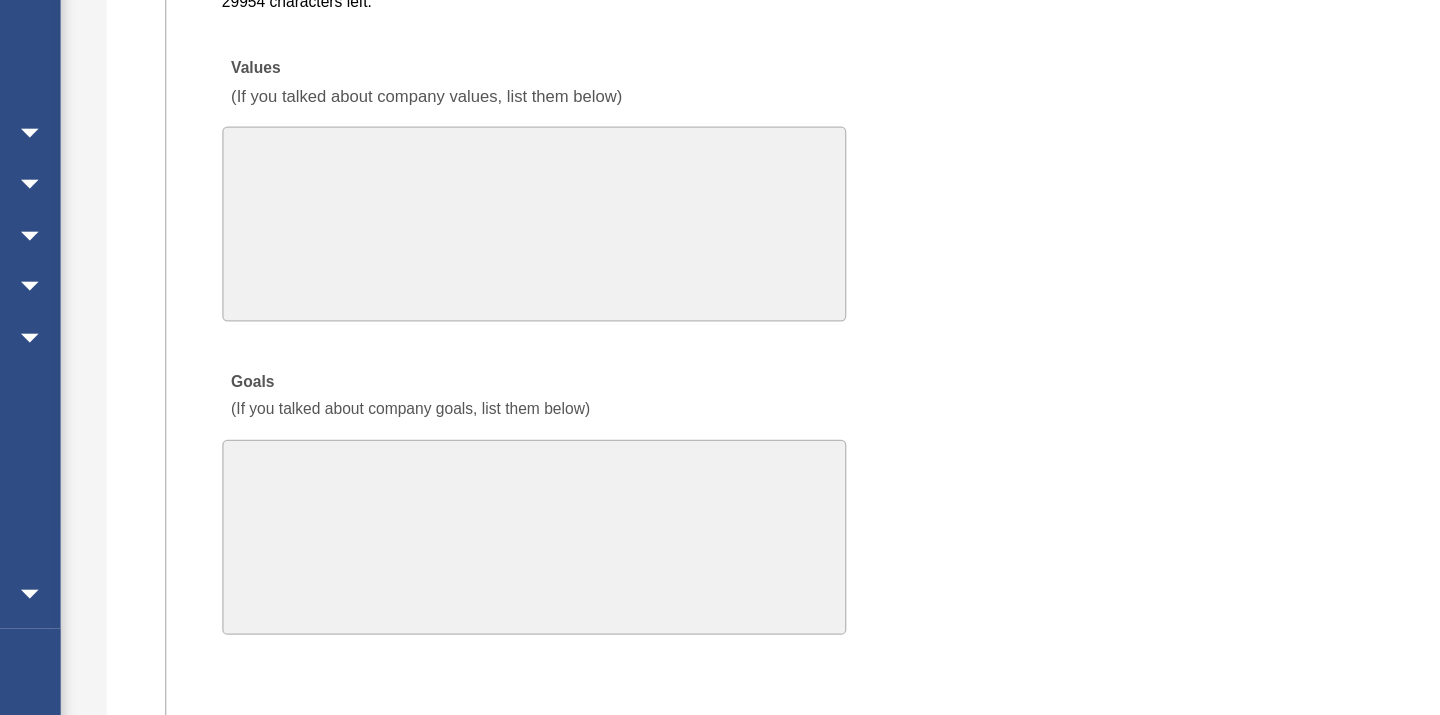 scroll, scrollTop: 4198, scrollLeft: 0, axis: vertical 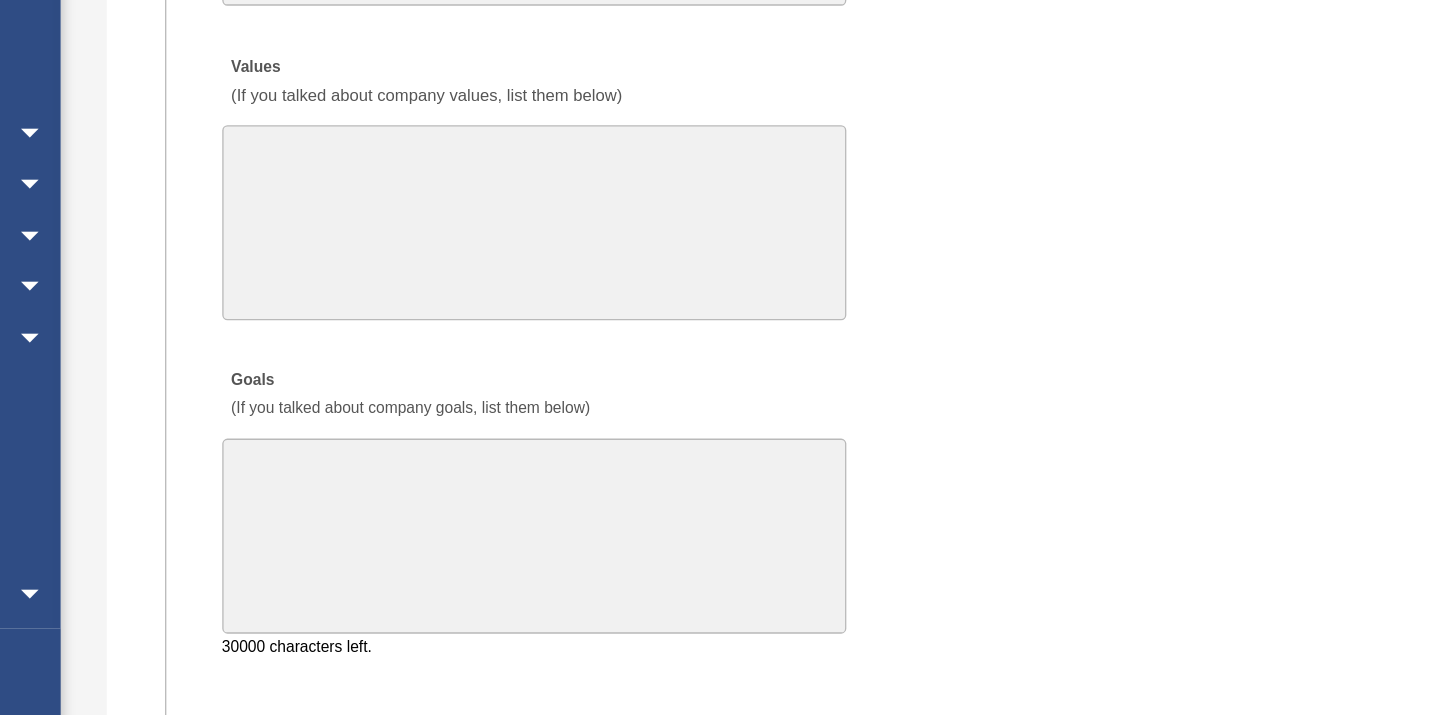 click on "Goals (If you talked about company goals, list them below)" at bounding box center (614, 577) 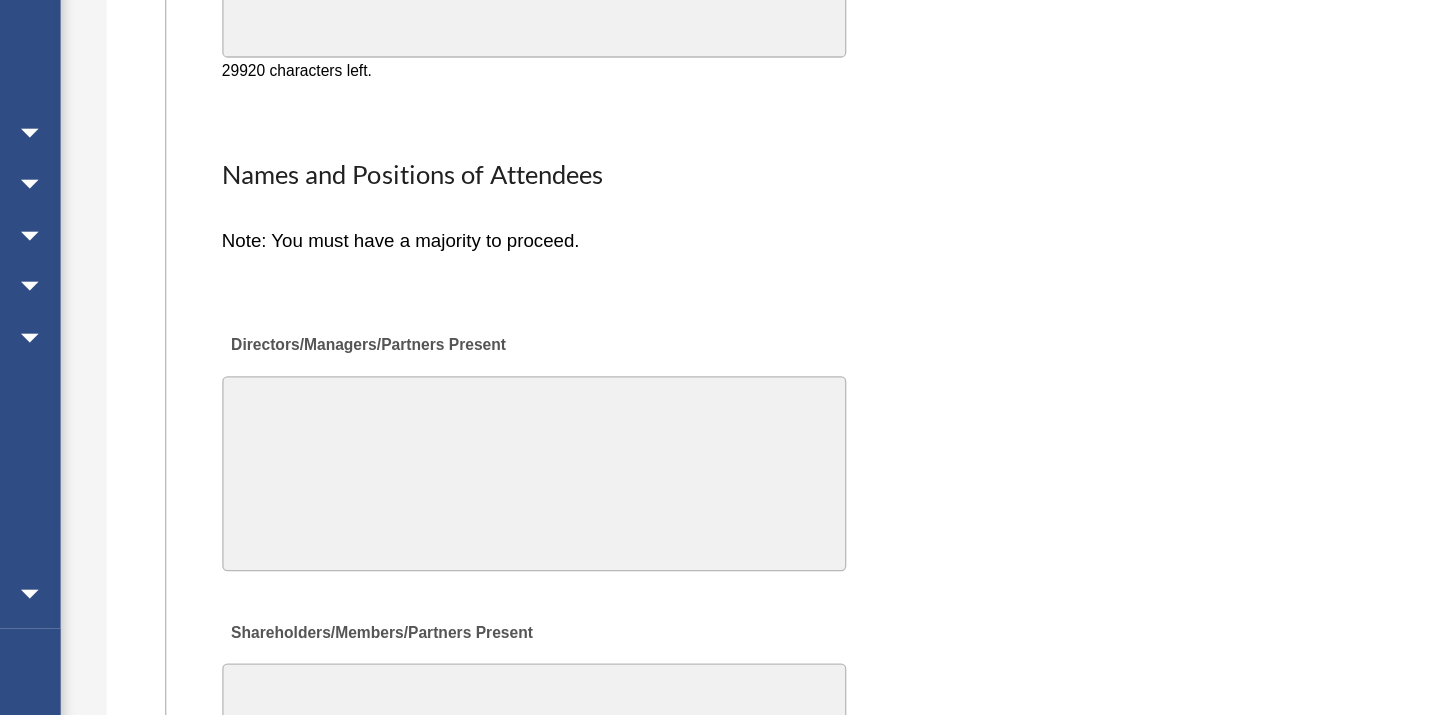 scroll, scrollTop: 4628, scrollLeft: 0, axis: vertical 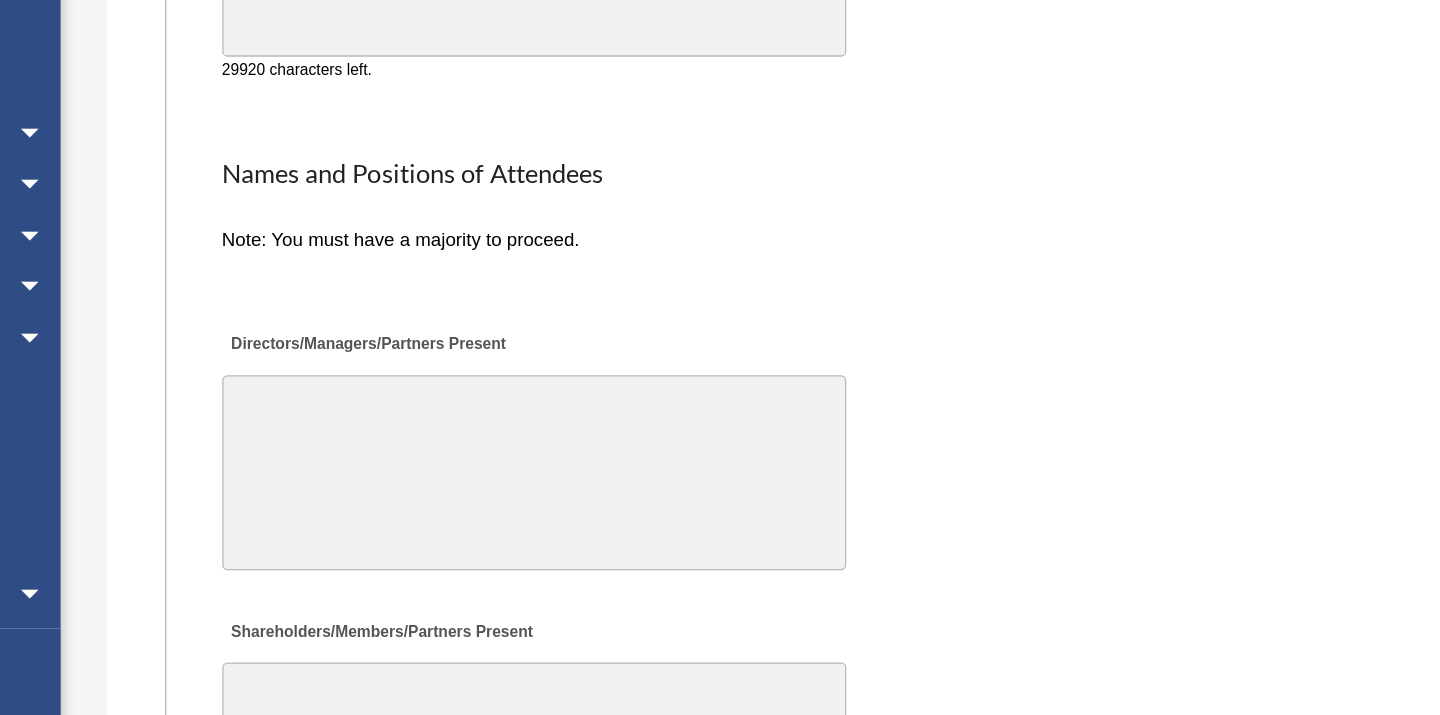 type on "**********" 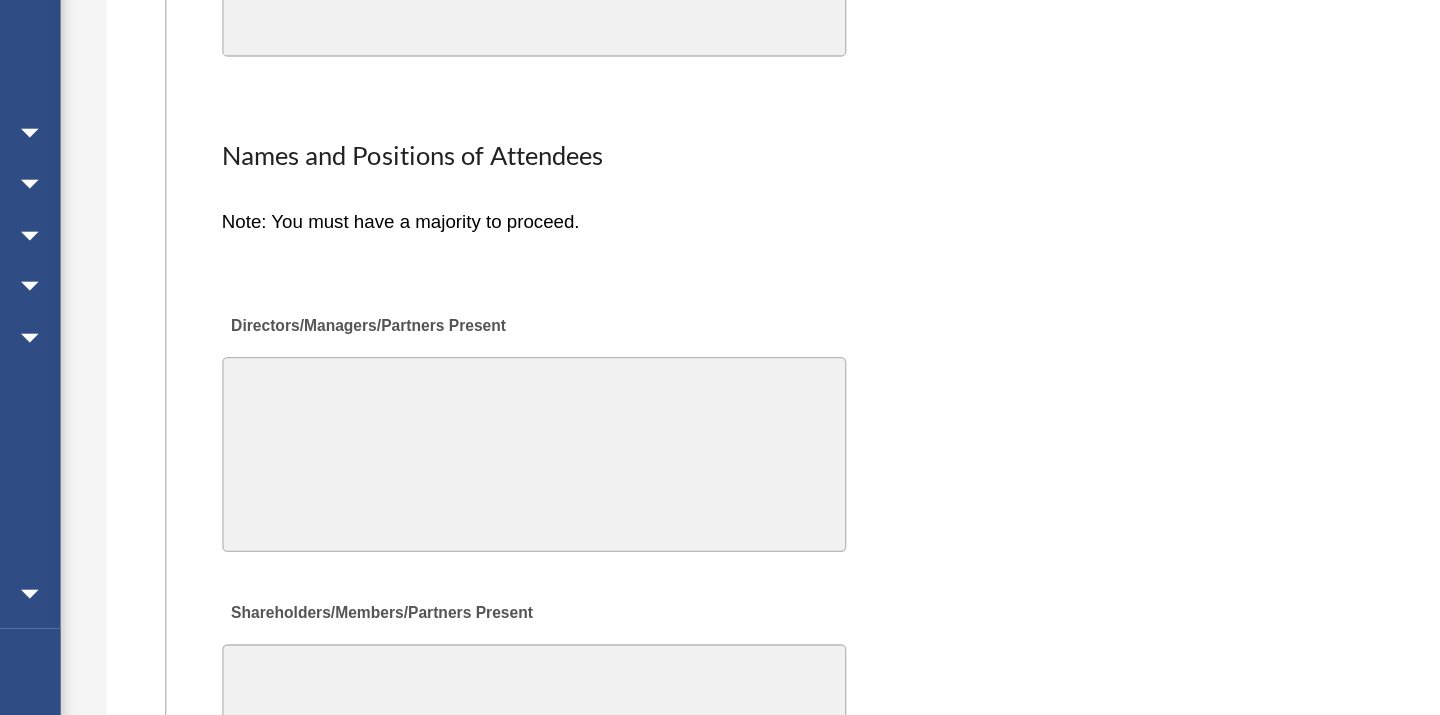 click on "Directors/Managers/Partners Present" at bounding box center [614, 514] 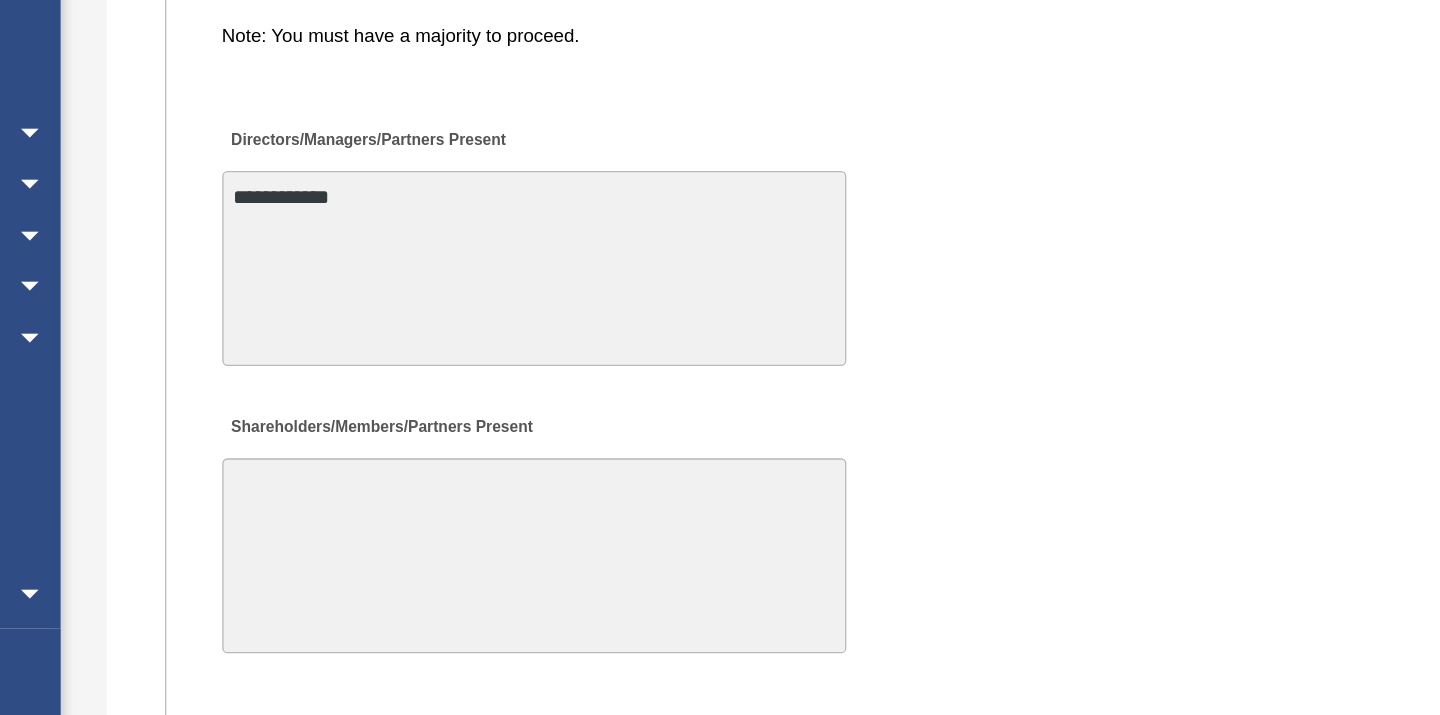 scroll, scrollTop: 4772, scrollLeft: 0, axis: vertical 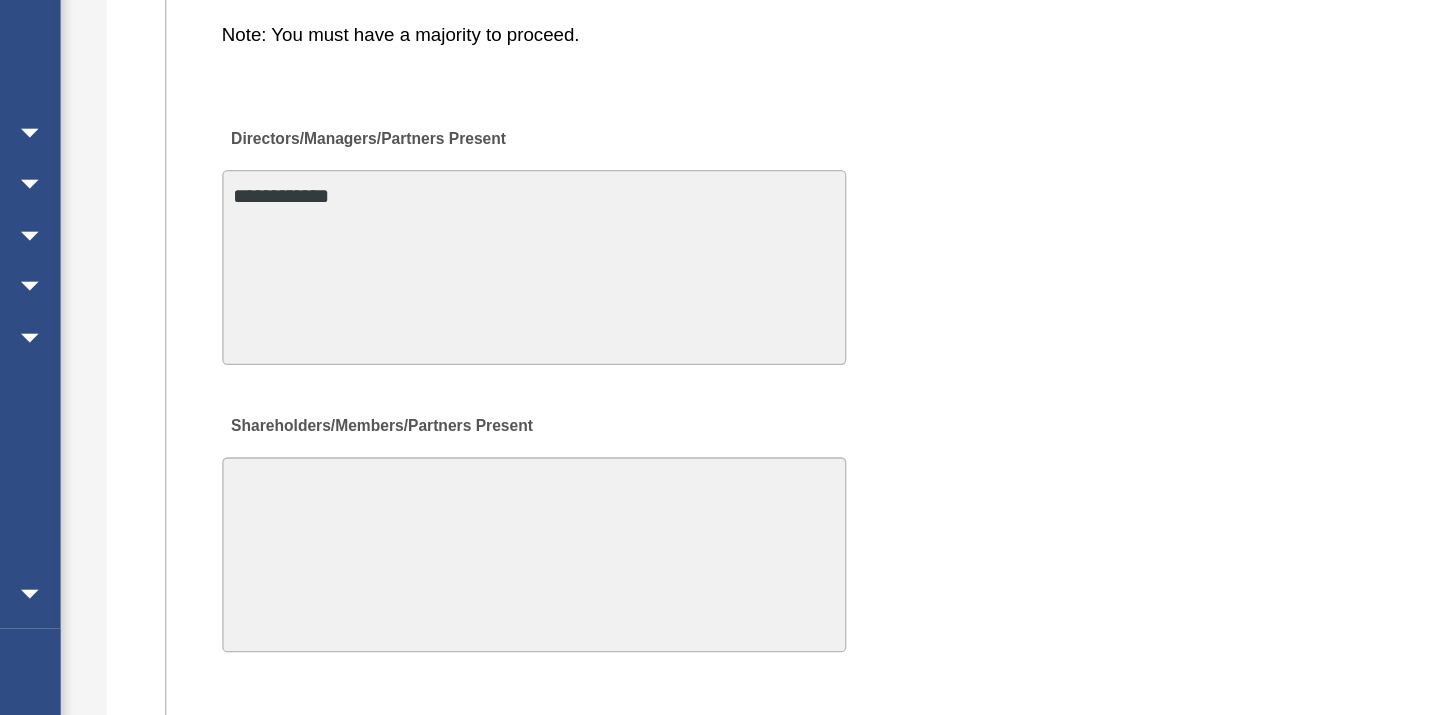 type on "**********" 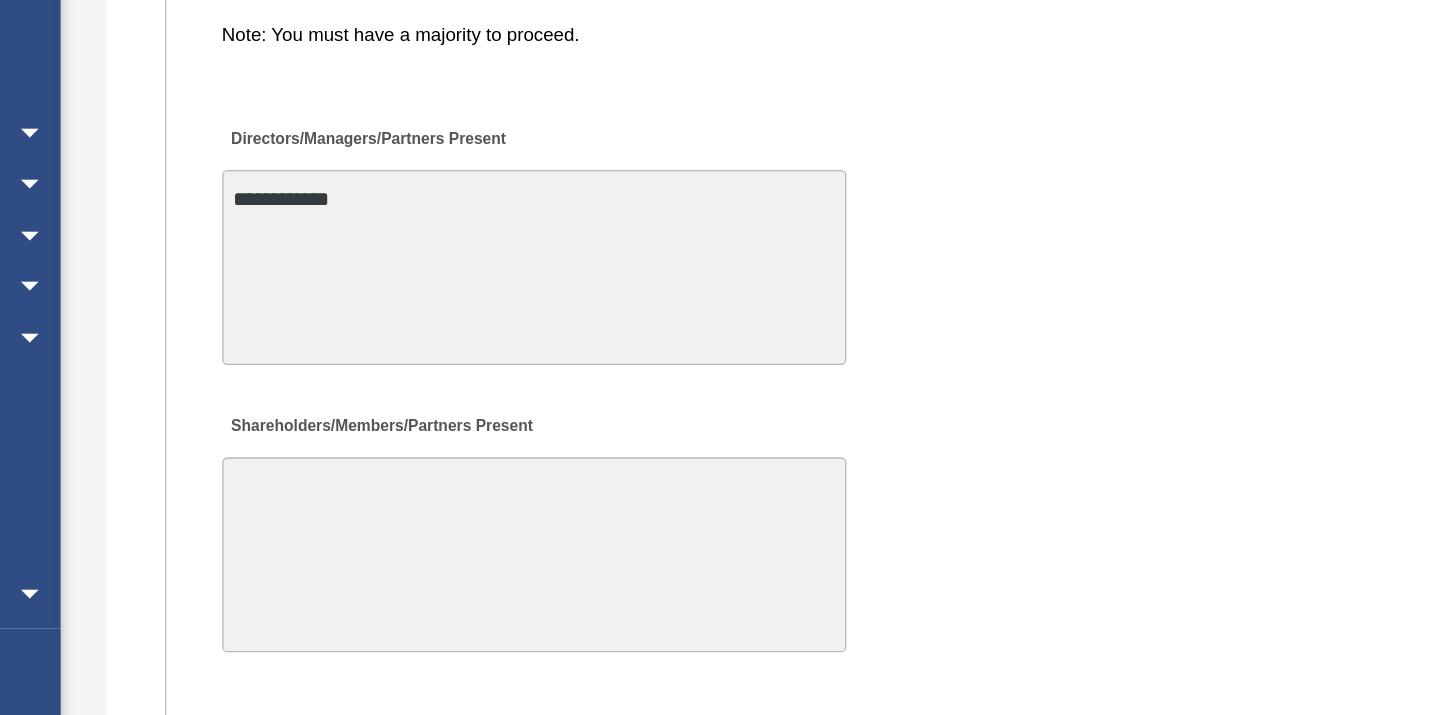 click on "Shareholders/Members/Partners Present" at bounding box center [614, 591] 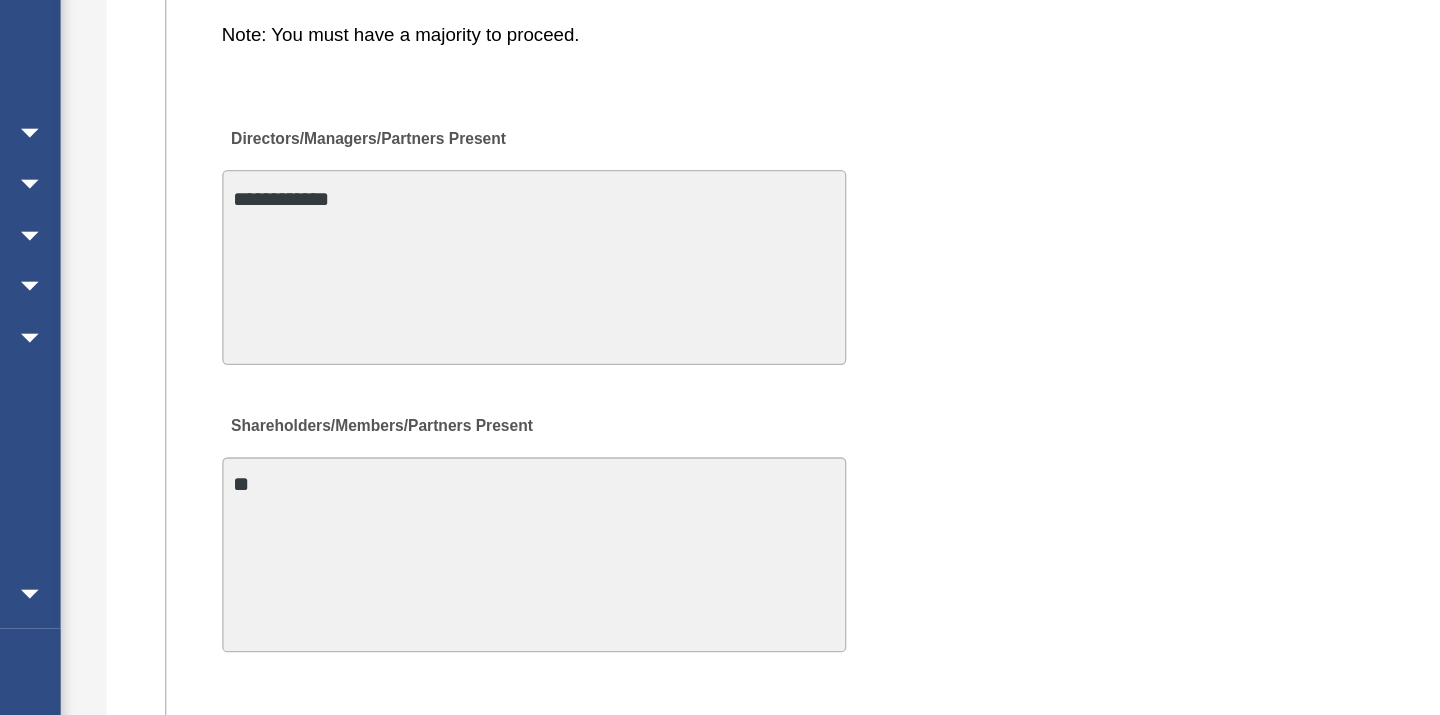 type on "*" 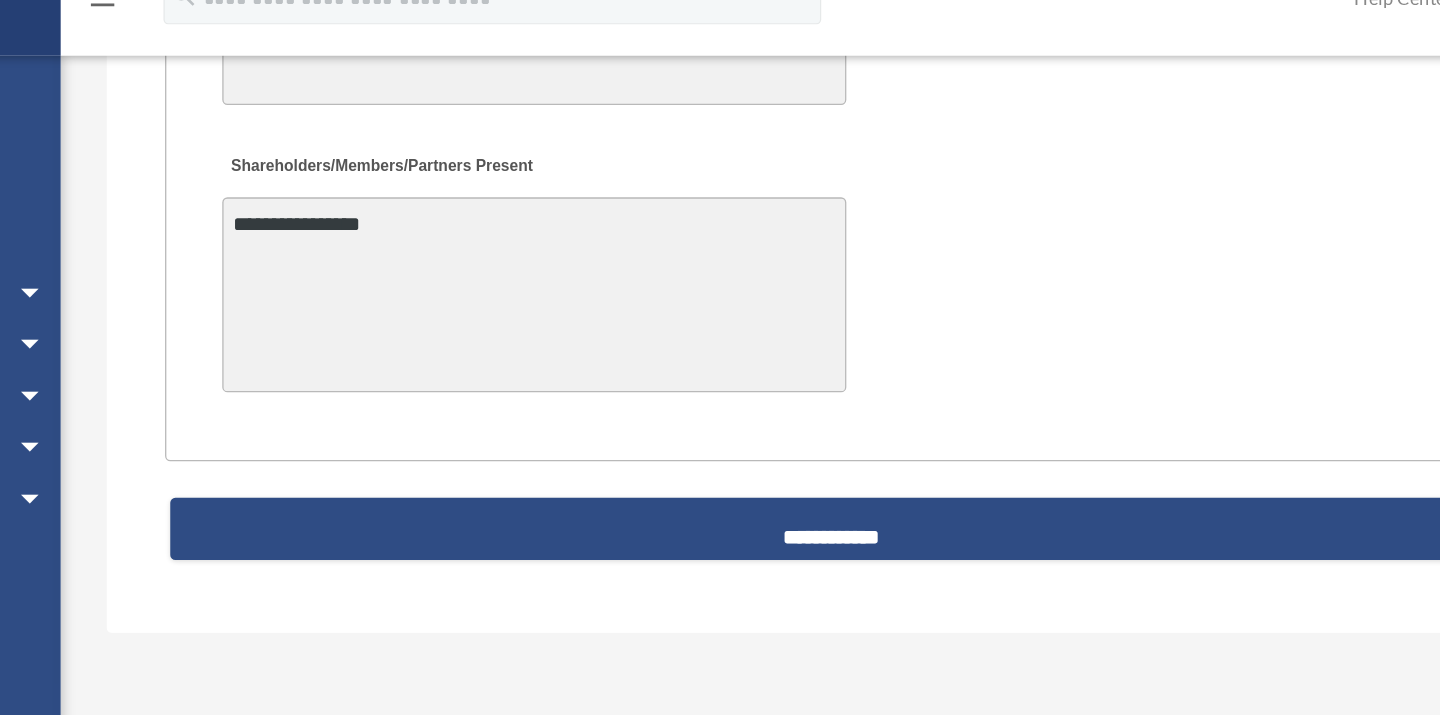 scroll, scrollTop: 5095, scrollLeft: 0, axis: vertical 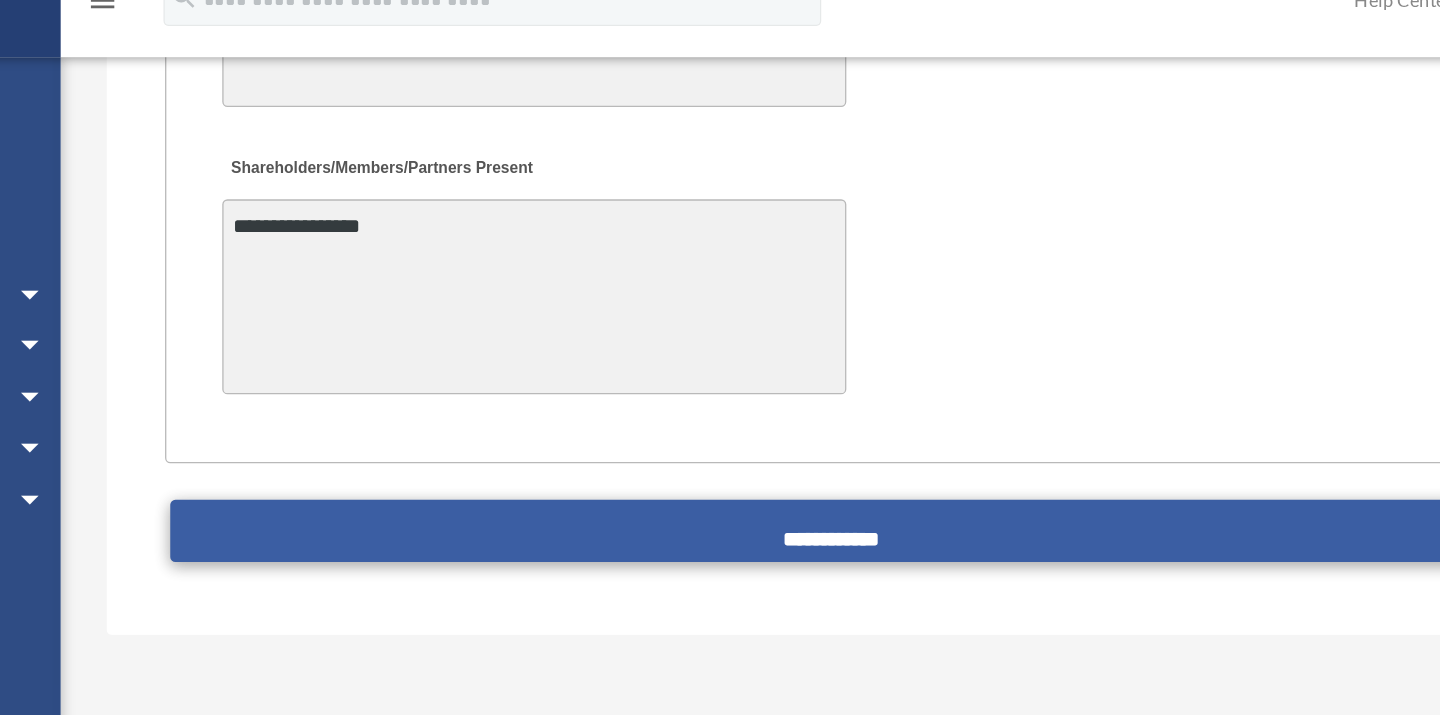 type on "**********" 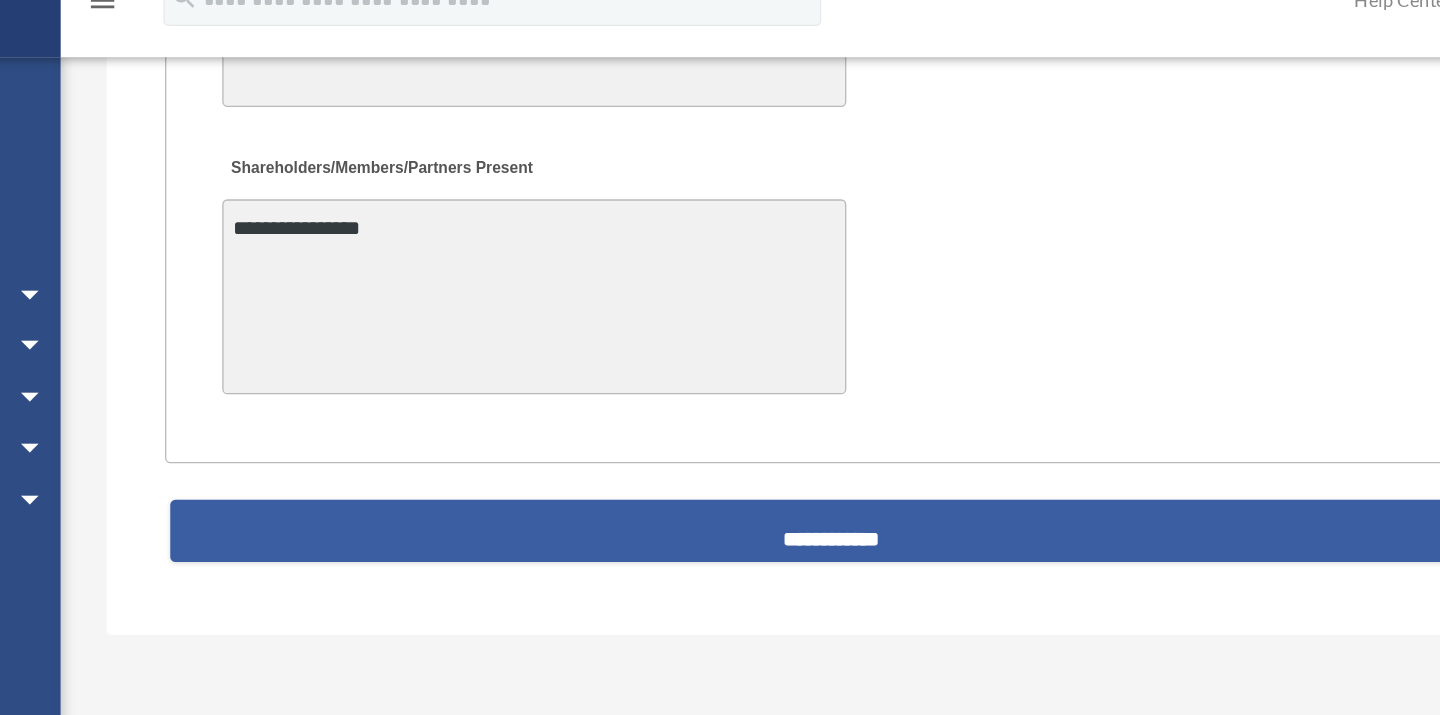click on "**********" at bounding box center (843, 448) 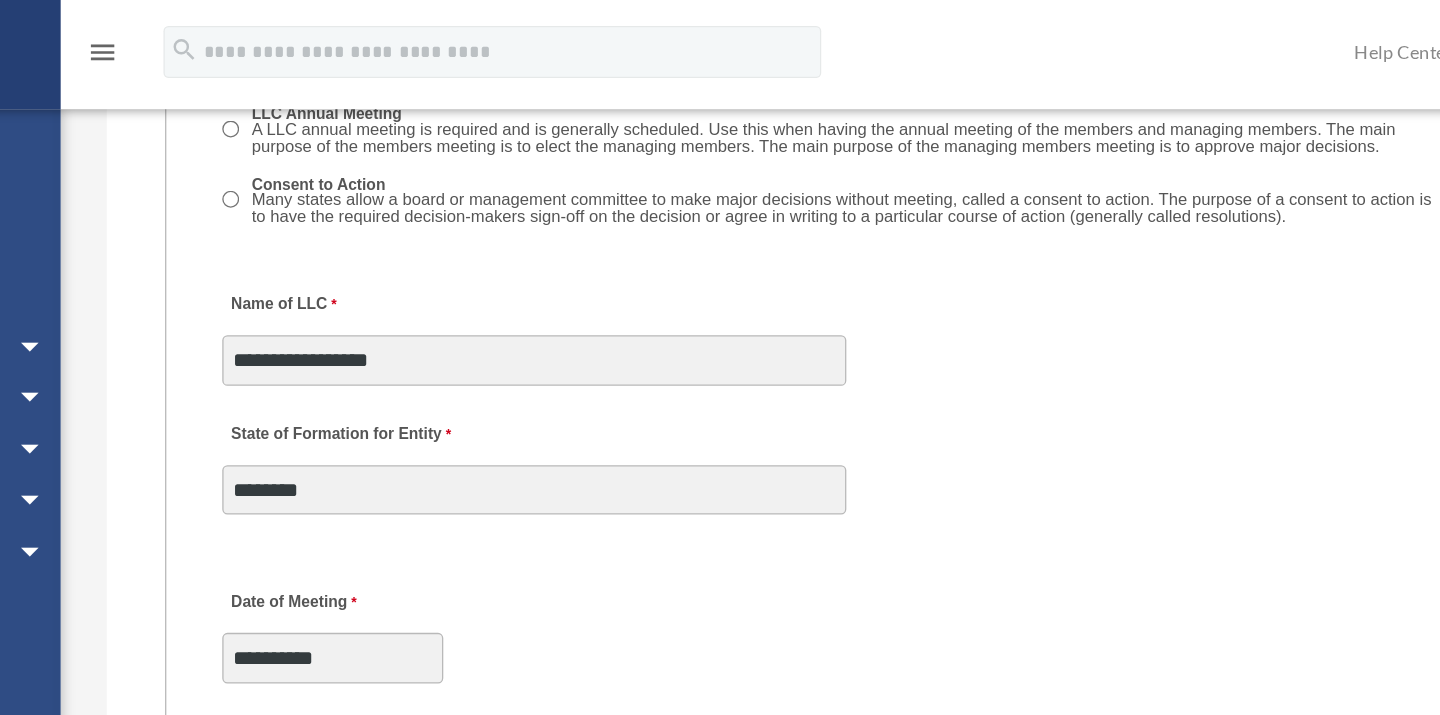scroll, scrollTop: 3270, scrollLeft: 0, axis: vertical 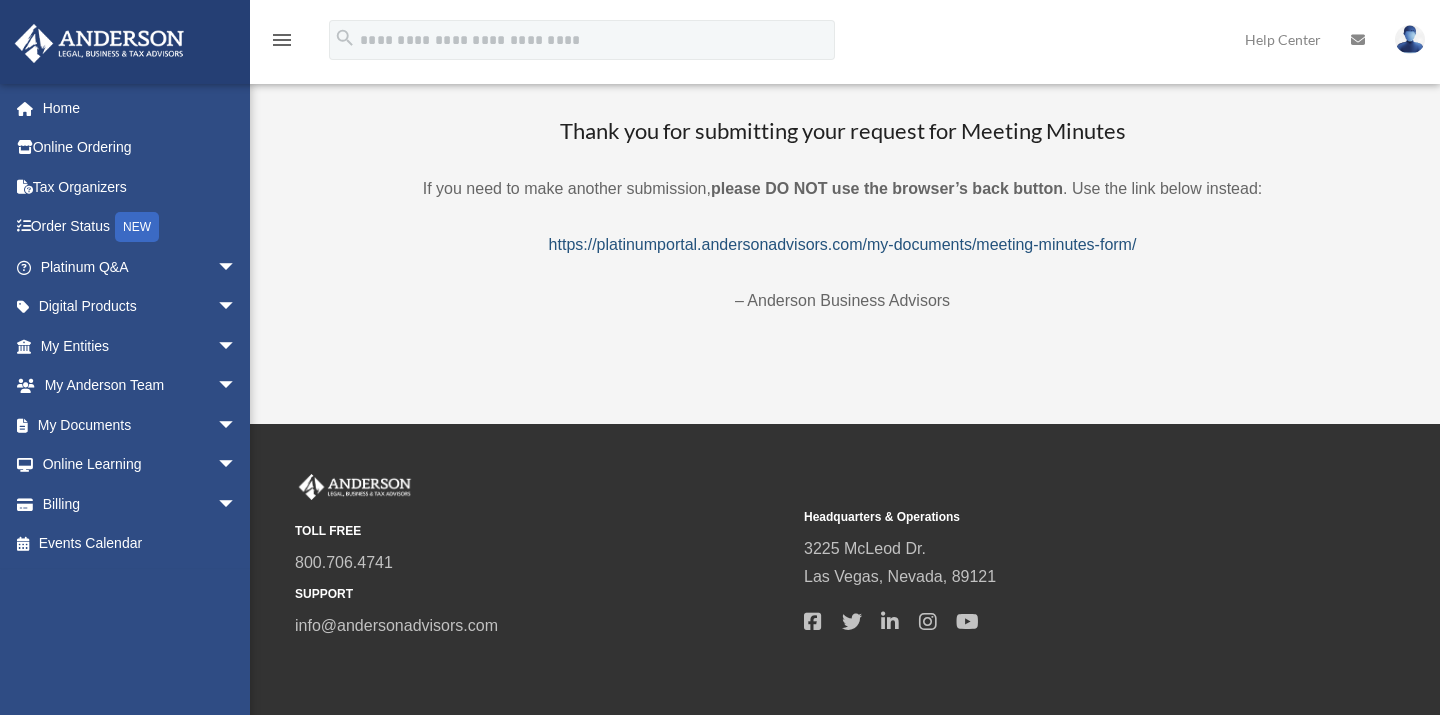 click on "https://platinumportal.andersonadvisors.com/my-documents/meeting-minutes-form/" at bounding box center [843, 244] 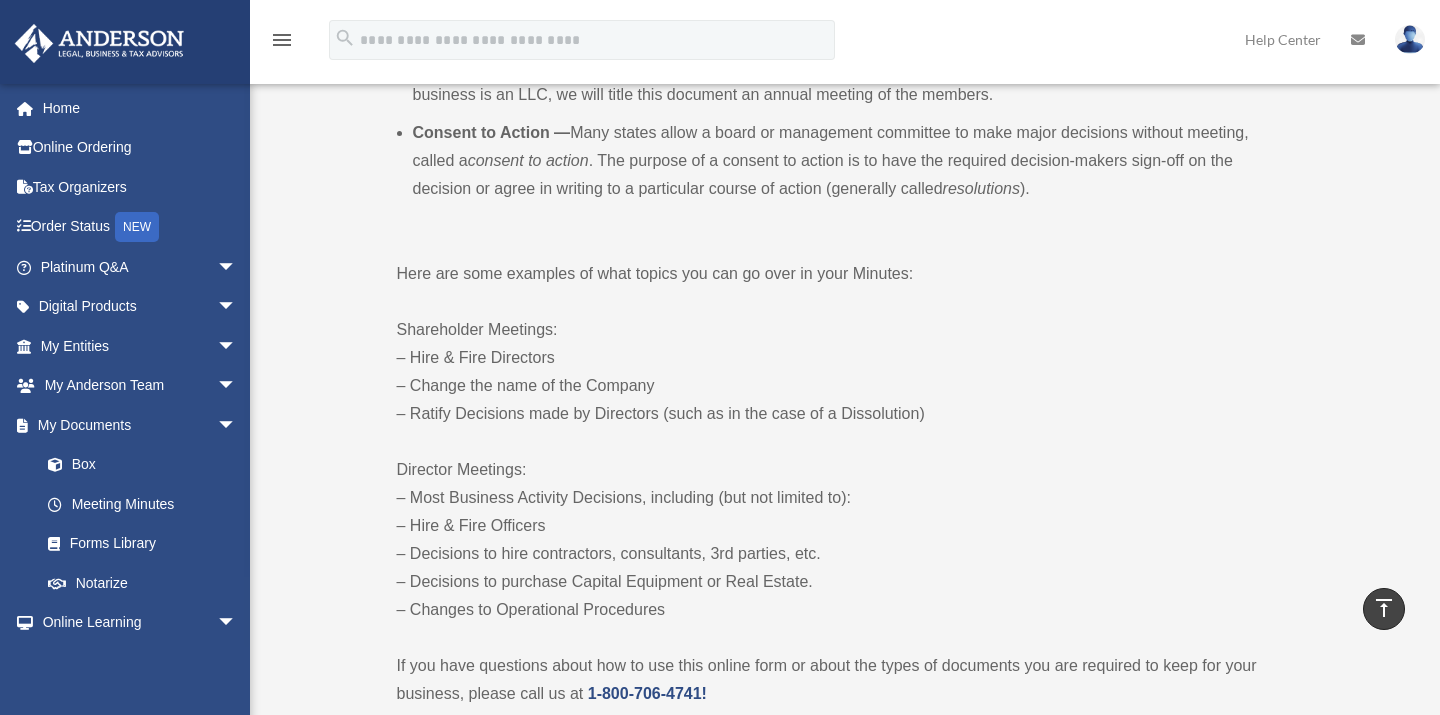scroll, scrollTop: 840, scrollLeft: 0, axis: vertical 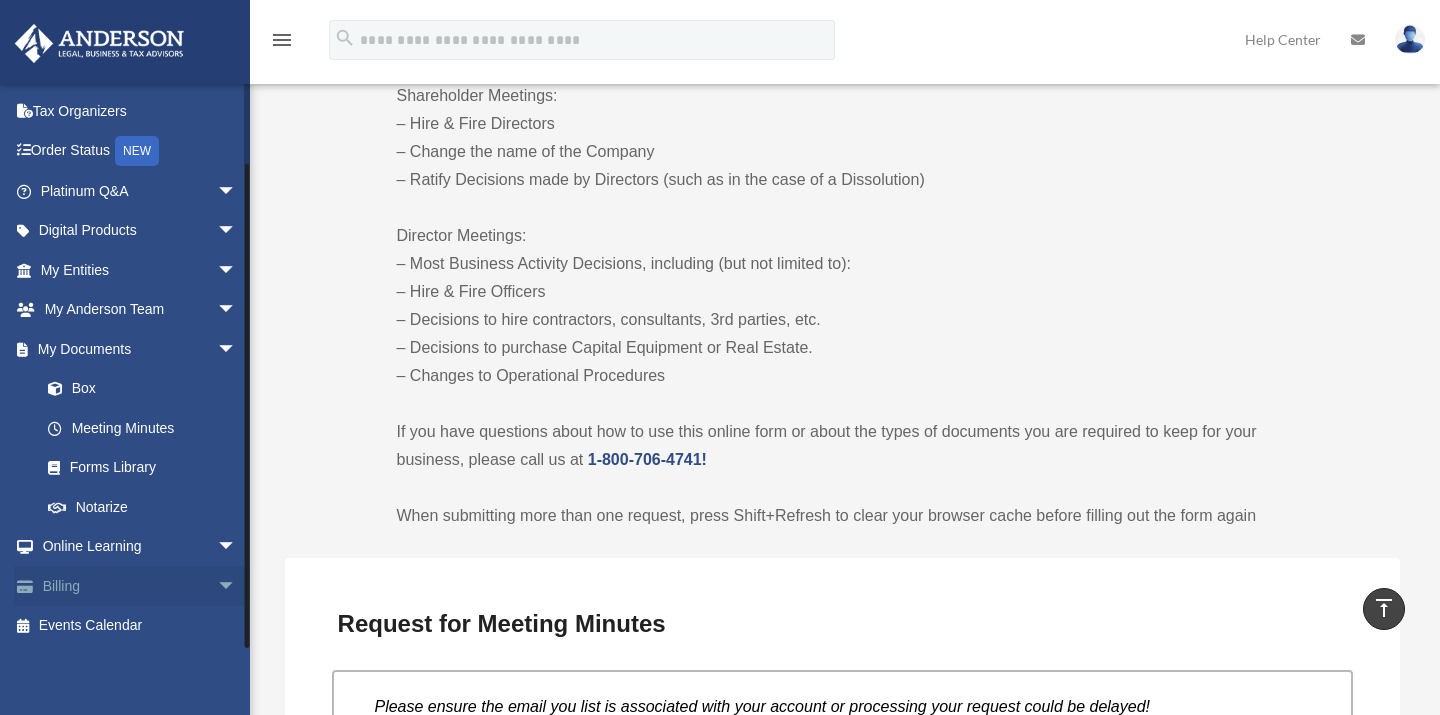 click on "Billing arrow_drop_down" at bounding box center (140, 586) 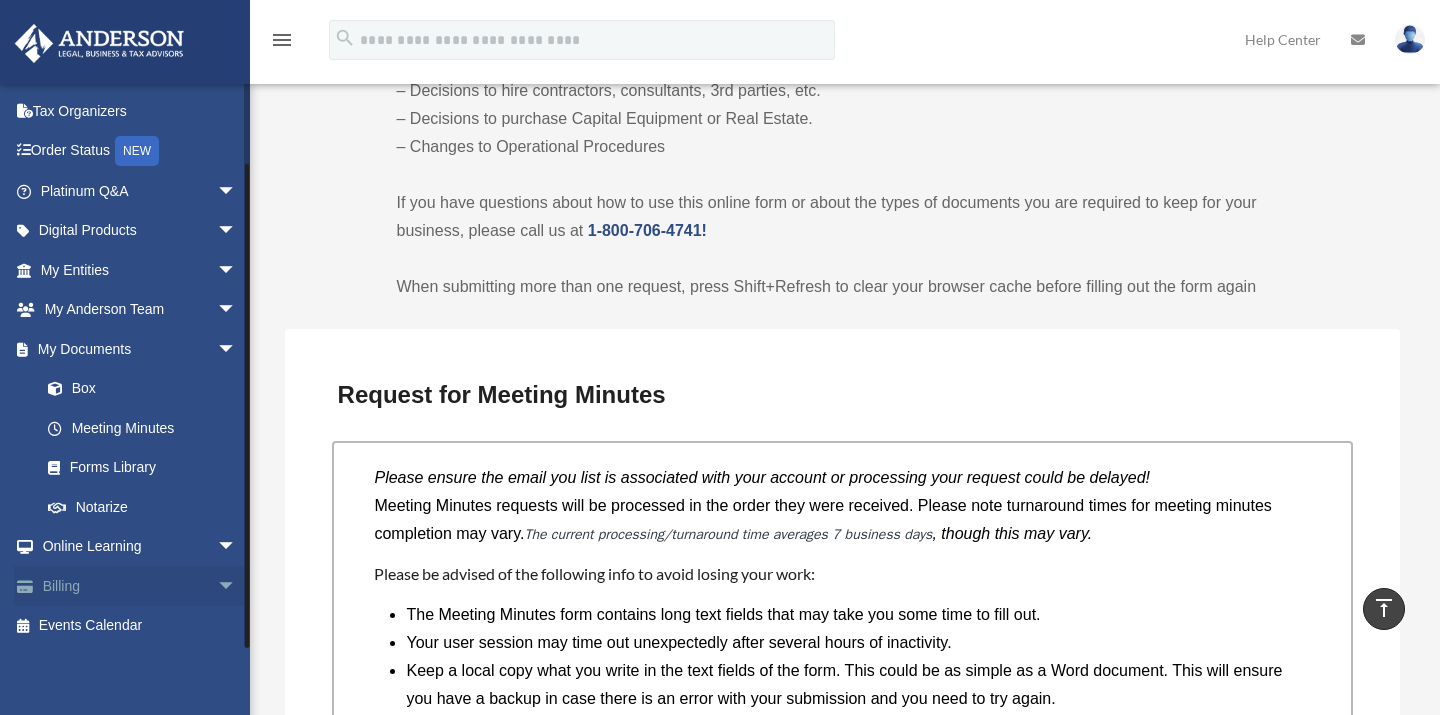scroll, scrollTop: 1307, scrollLeft: 0, axis: vertical 